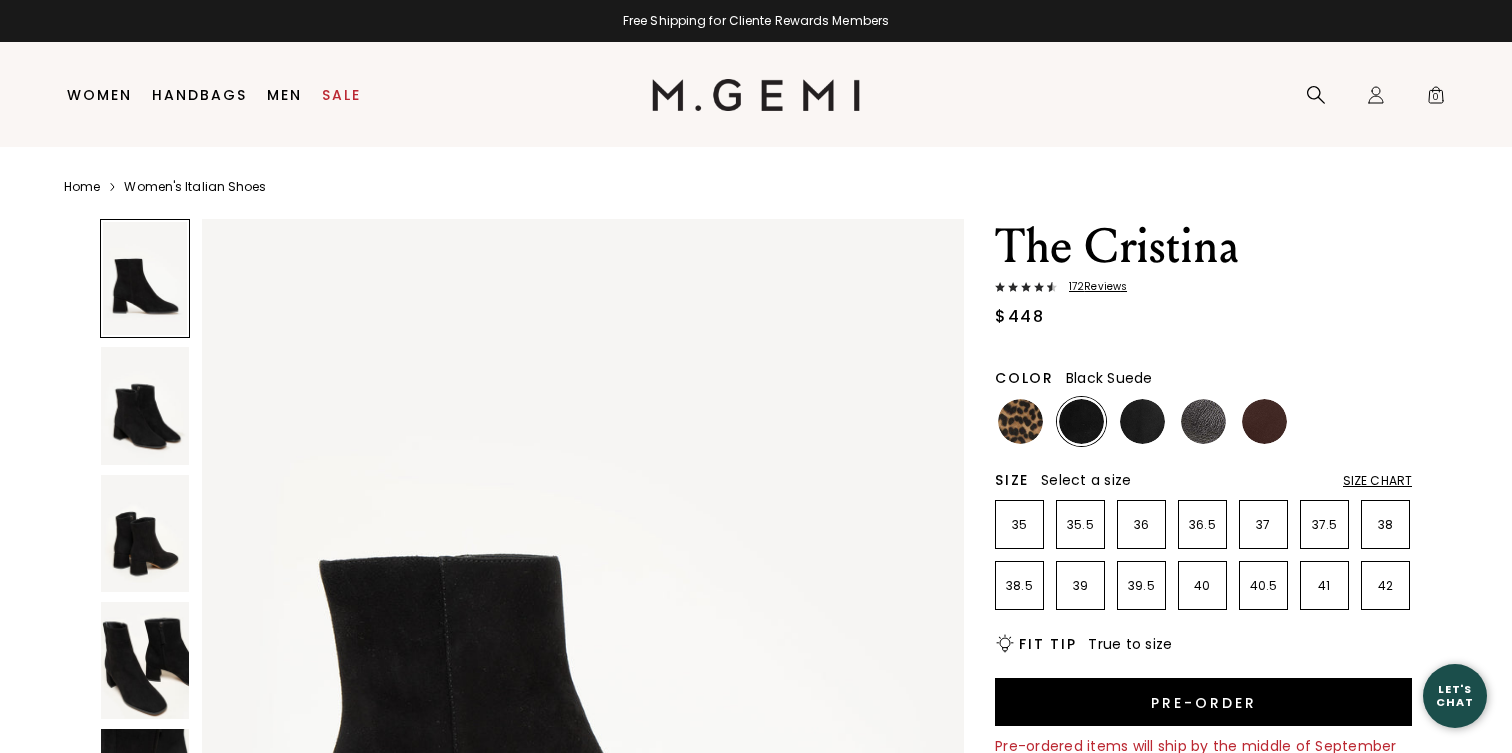 scroll, scrollTop: 0, scrollLeft: 0, axis: both 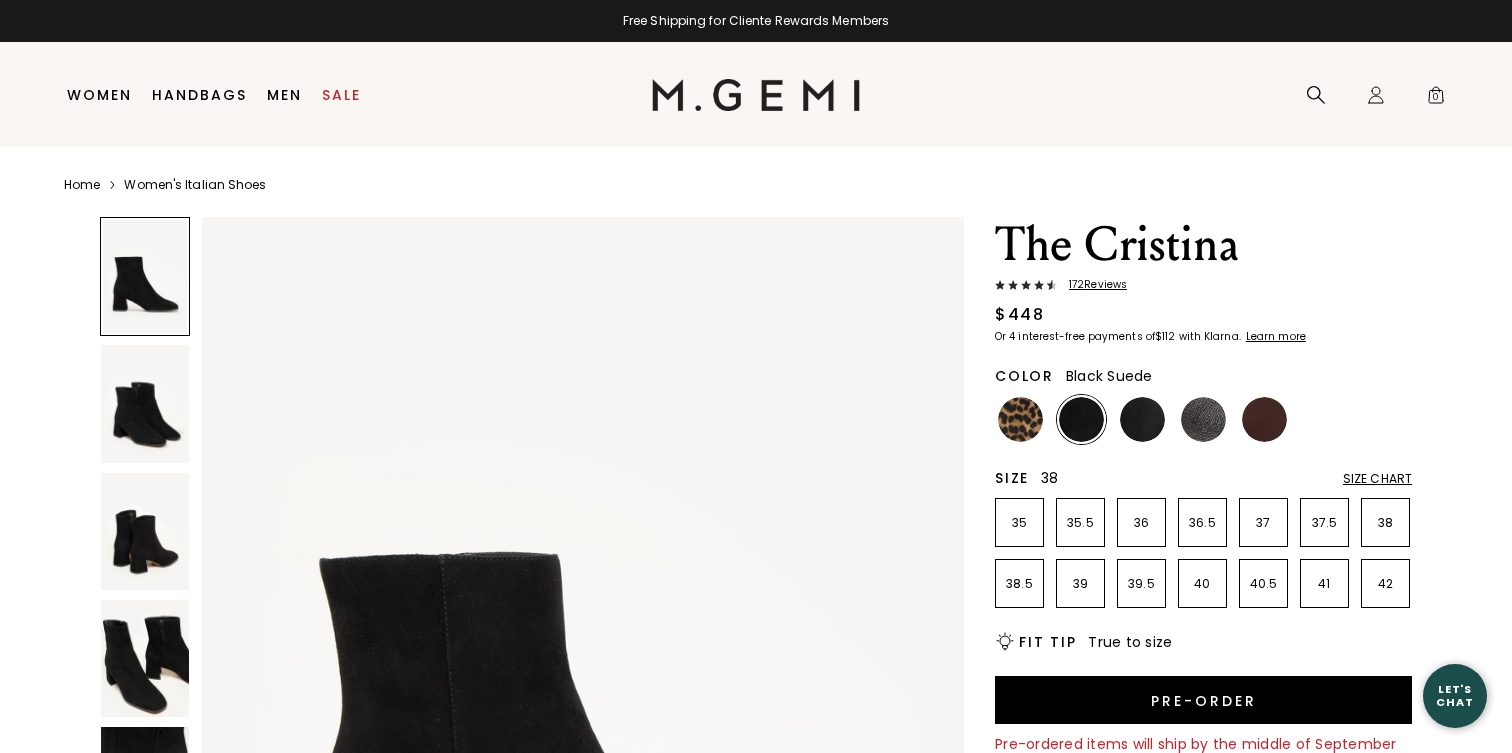 click on "38" at bounding box center (1385, 523) 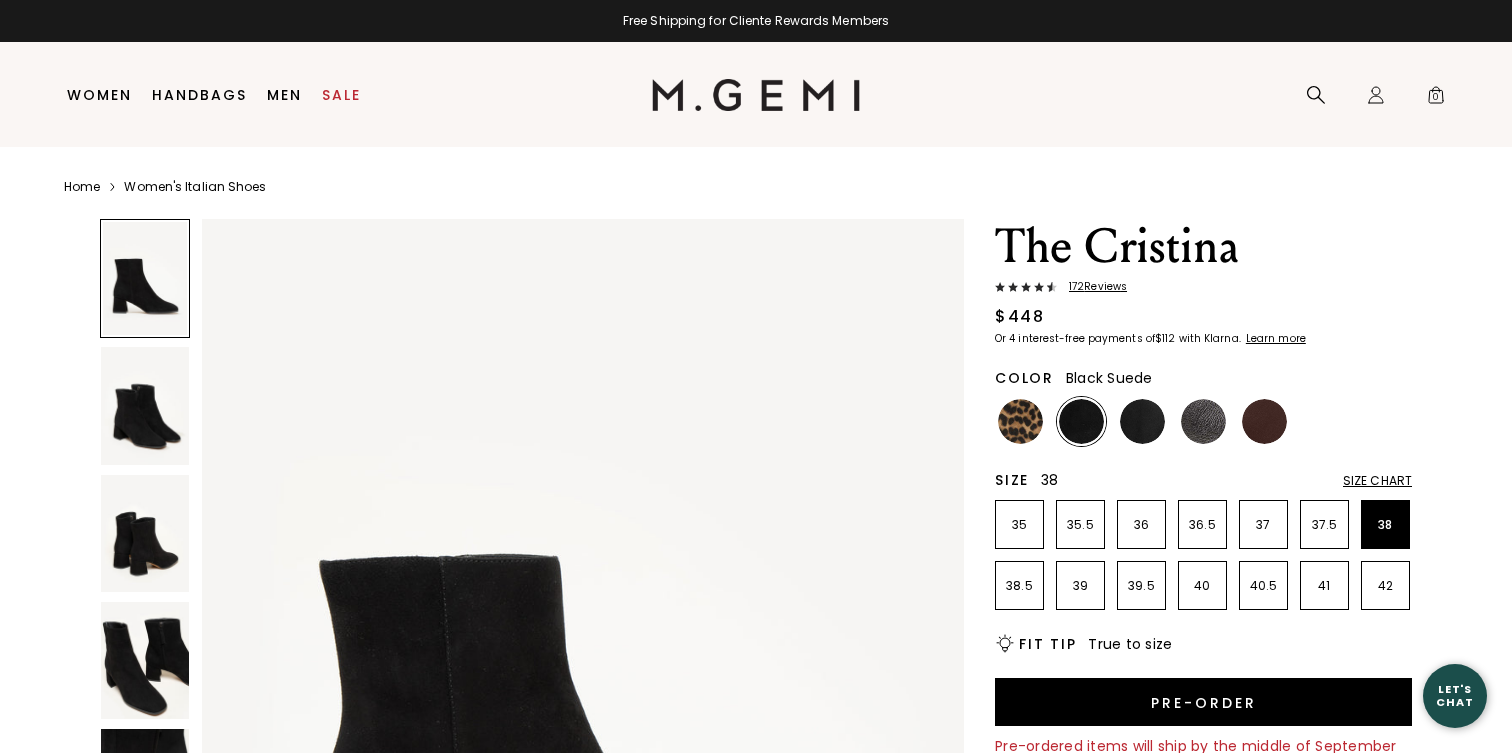 scroll, scrollTop: 0, scrollLeft: 0, axis: both 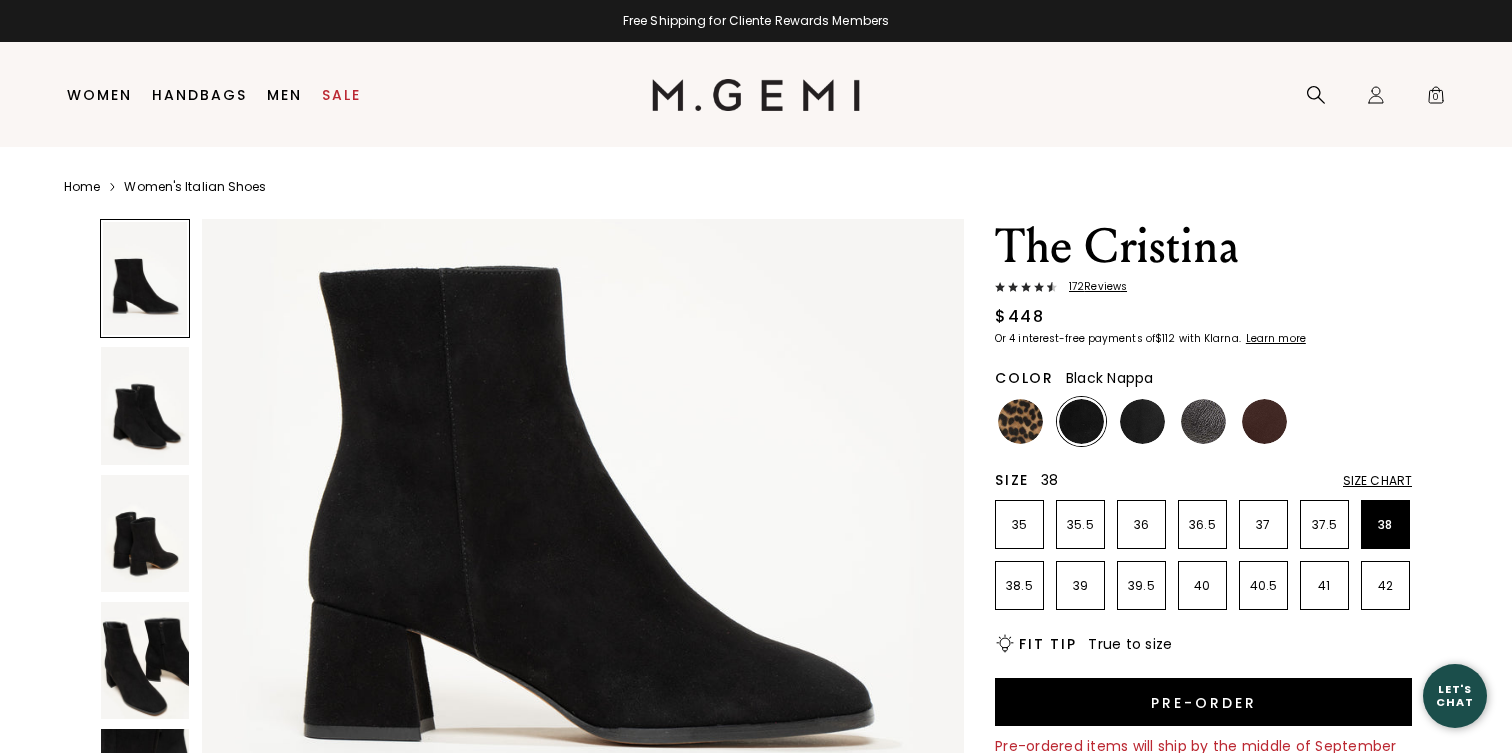 click at bounding box center [1142, 421] 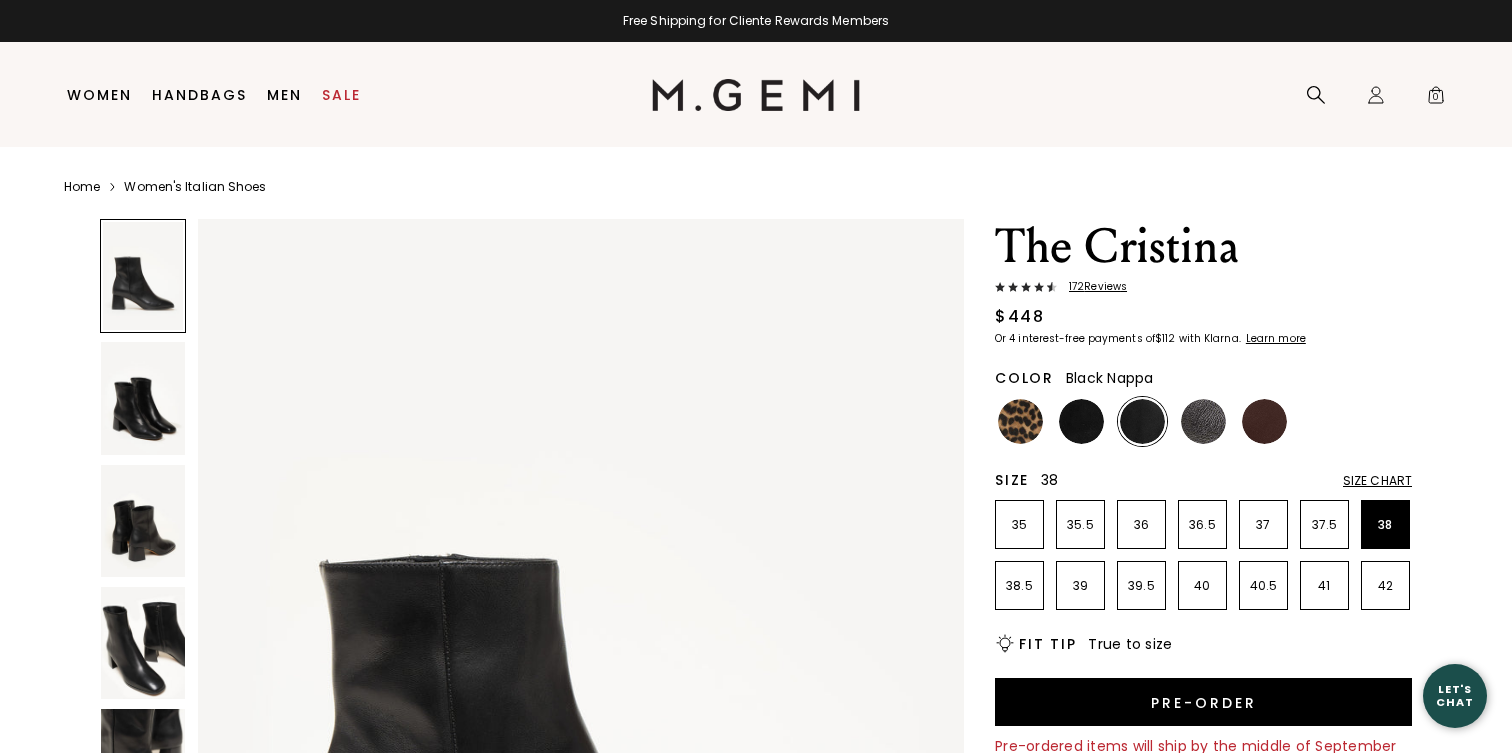 scroll, scrollTop: 0, scrollLeft: 0, axis: both 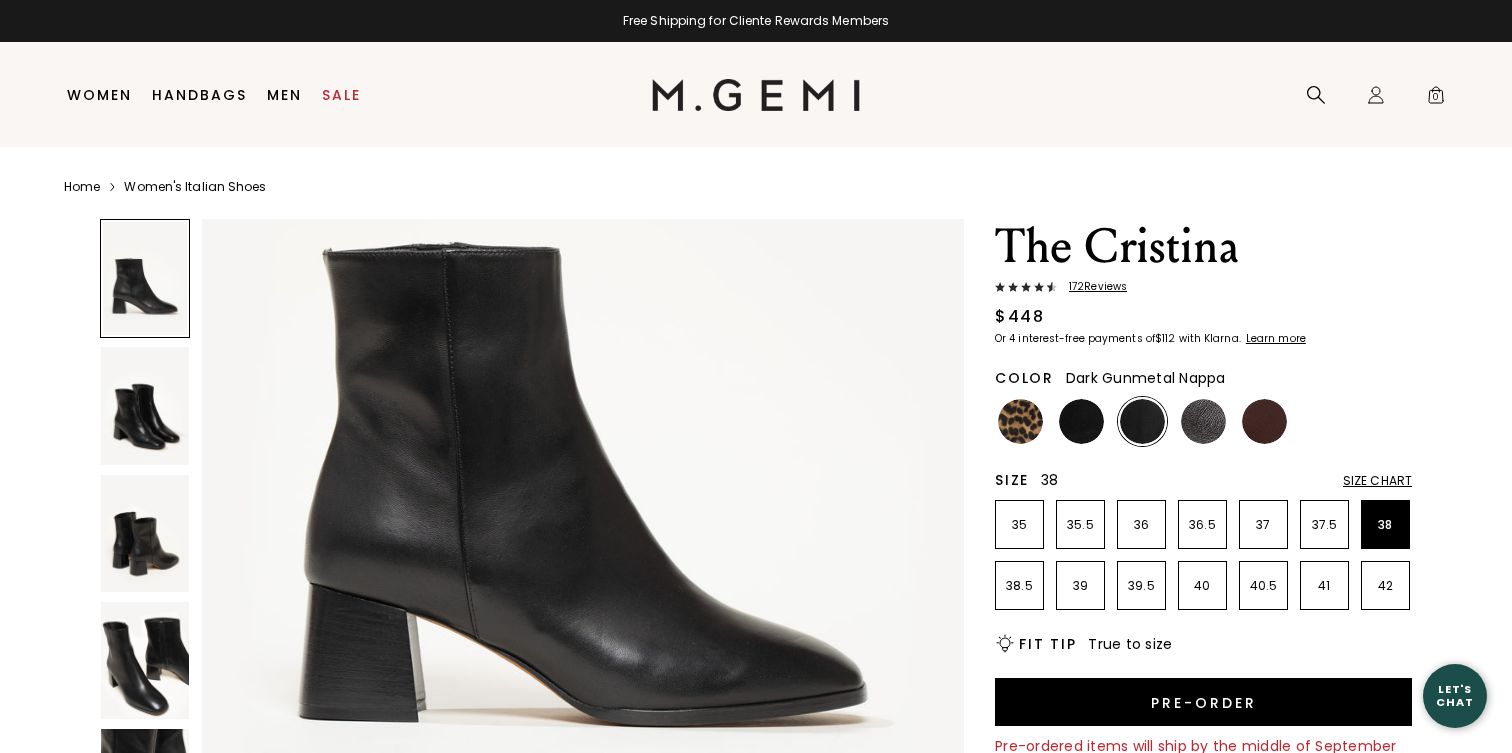 click at bounding box center [1203, 421] 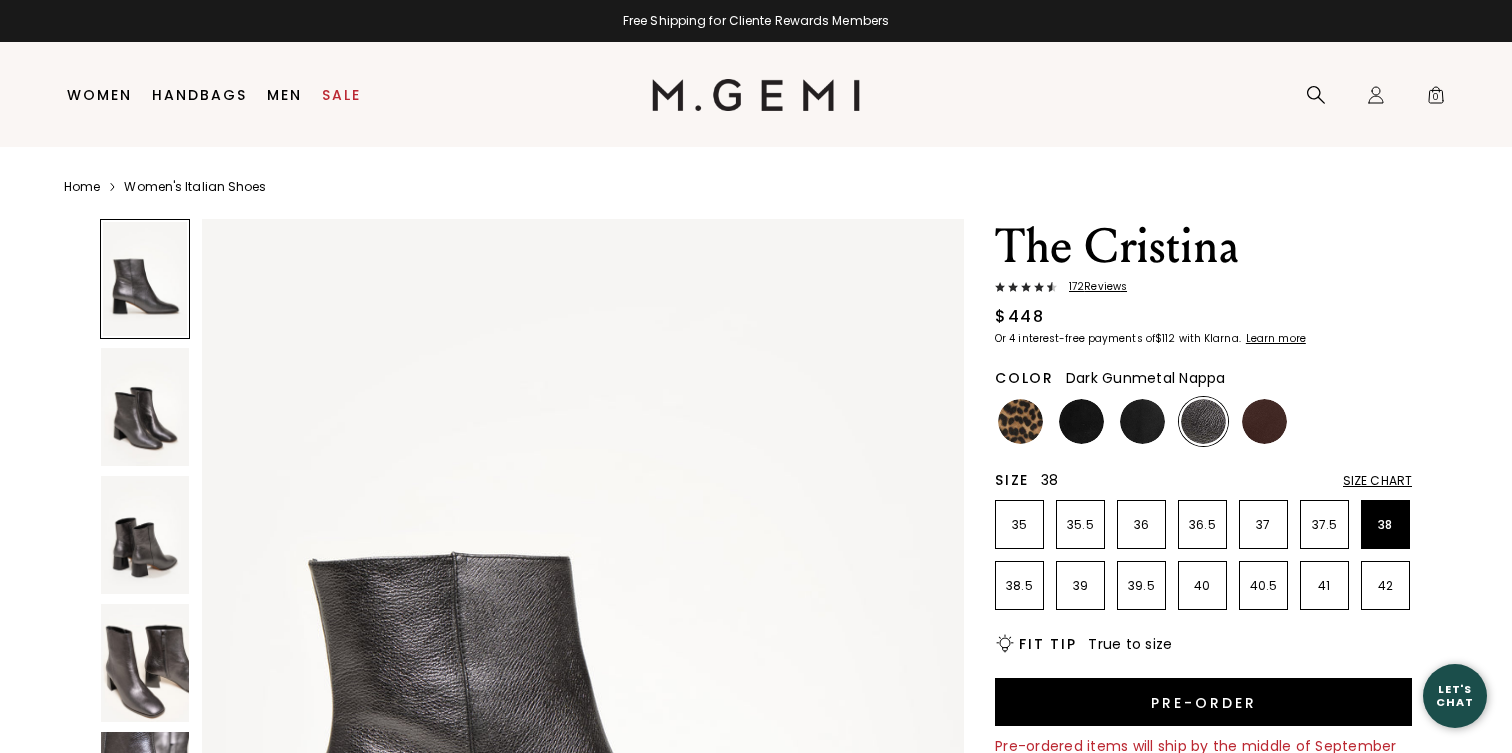 scroll, scrollTop: 0, scrollLeft: 0, axis: both 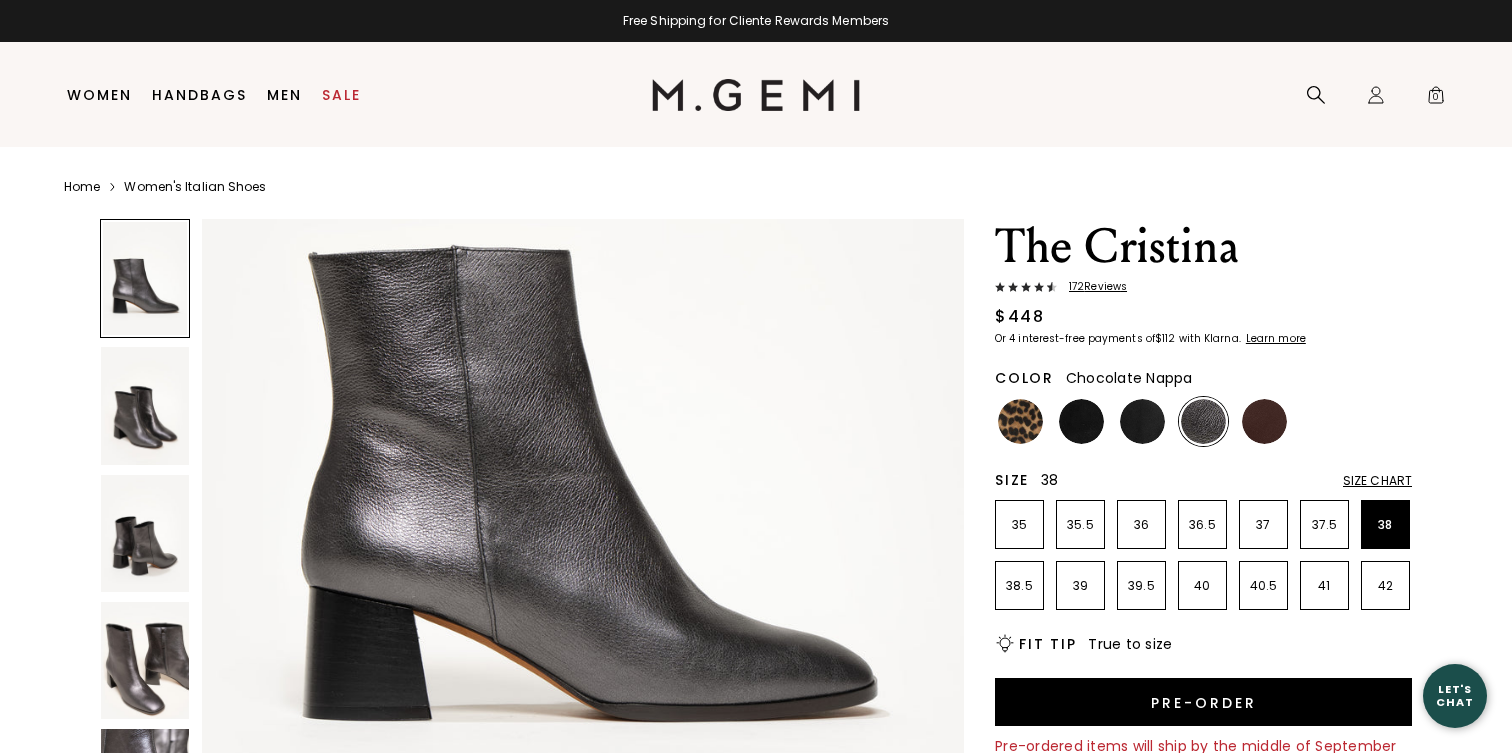 click at bounding box center [1264, 421] 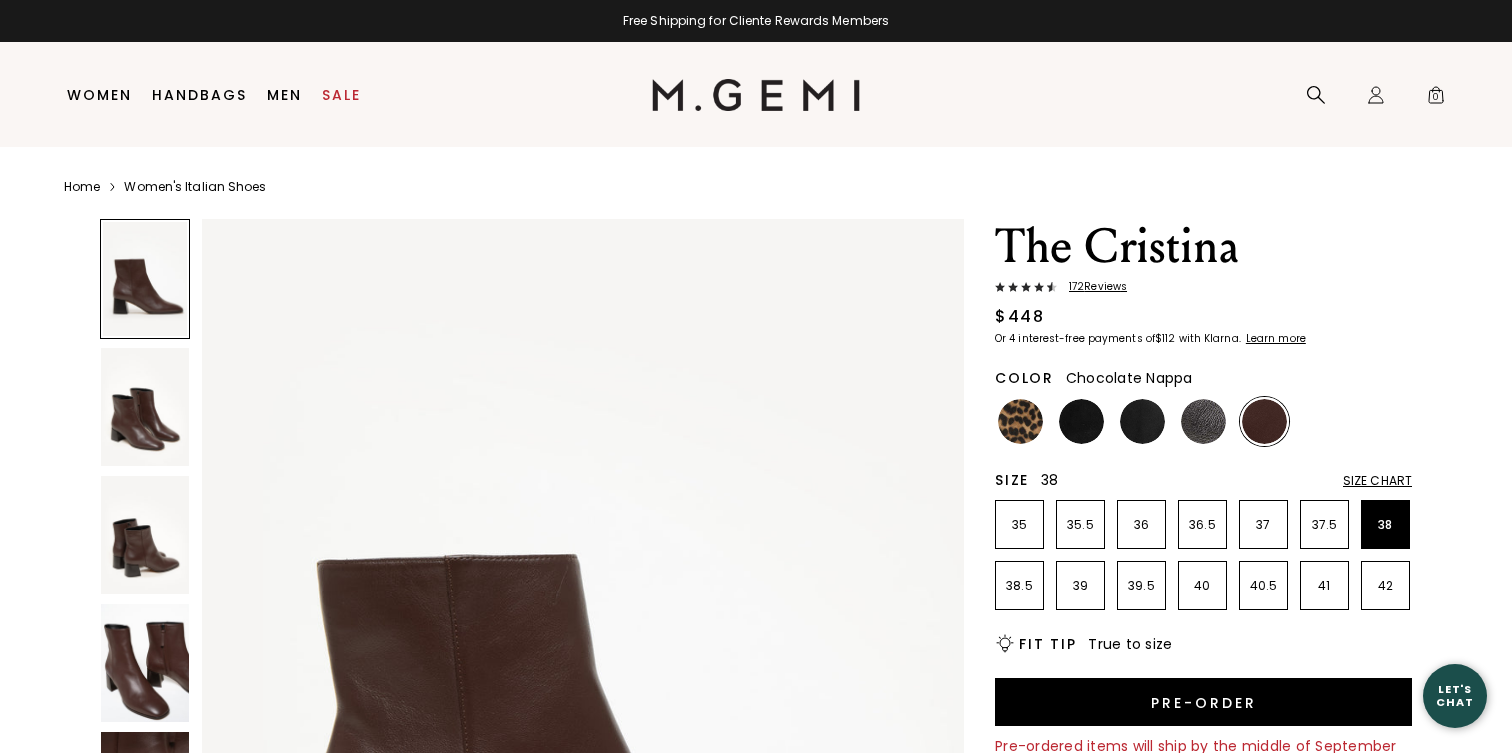 scroll, scrollTop: 0, scrollLeft: 0, axis: both 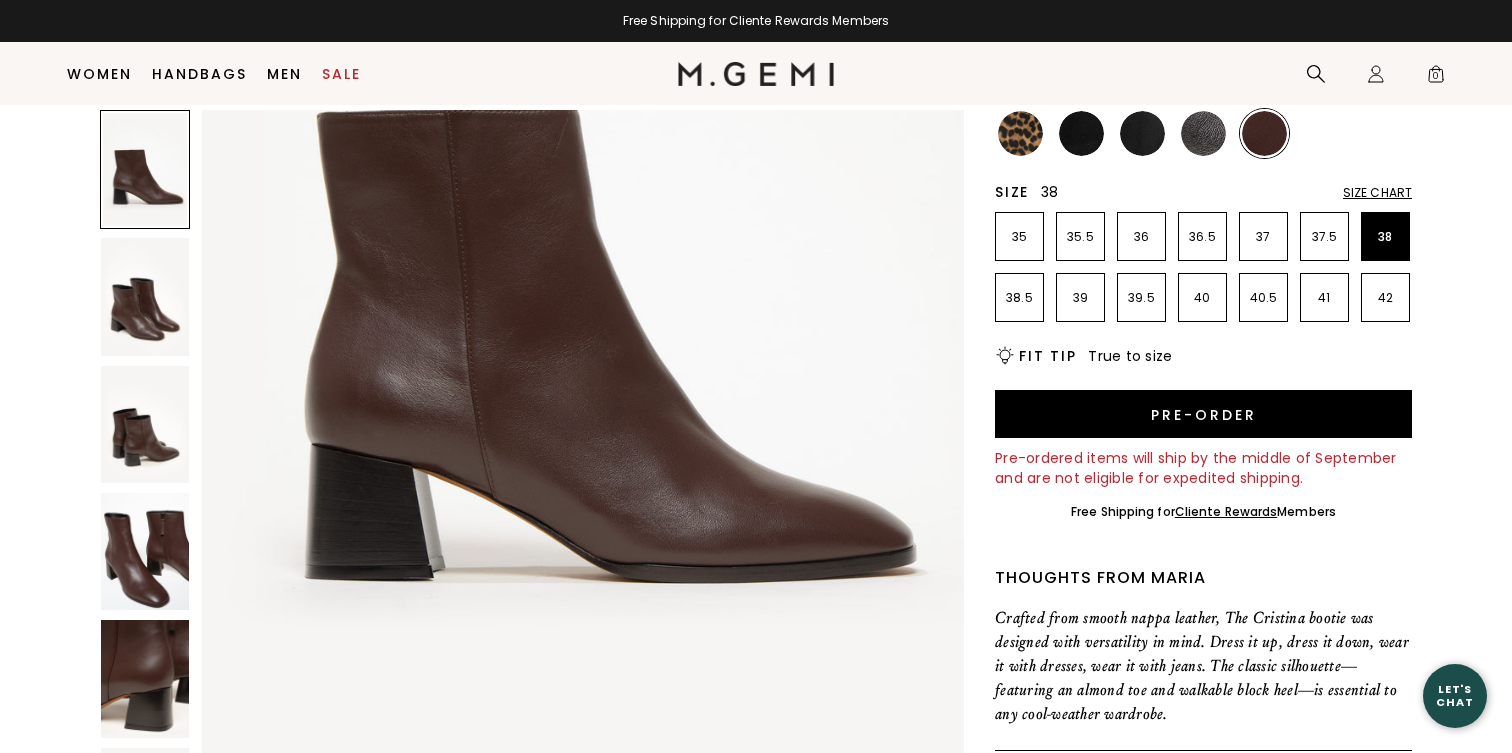 click at bounding box center (145, 551) 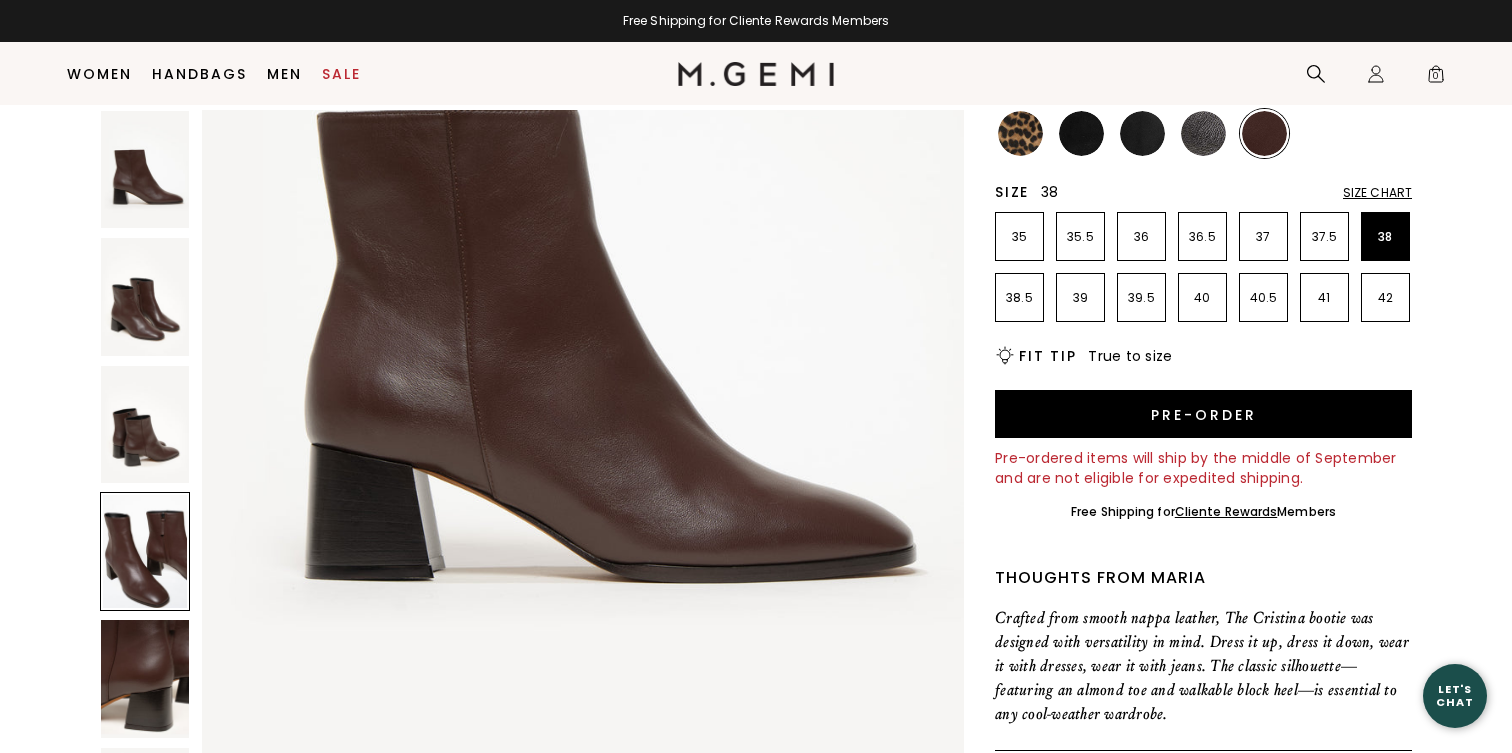scroll, scrollTop: 244, scrollLeft: 0, axis: vertical 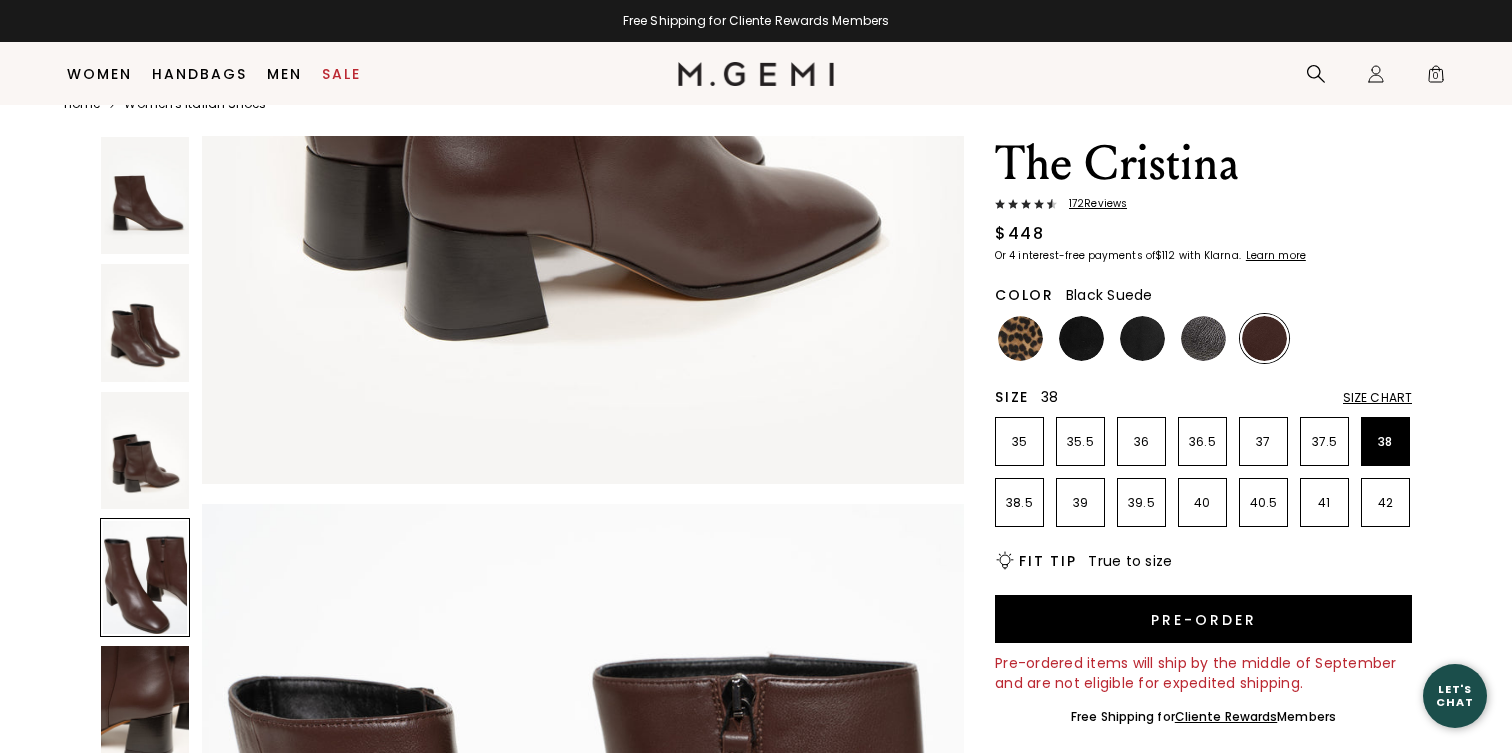 click at bounding box center [1081, 338] 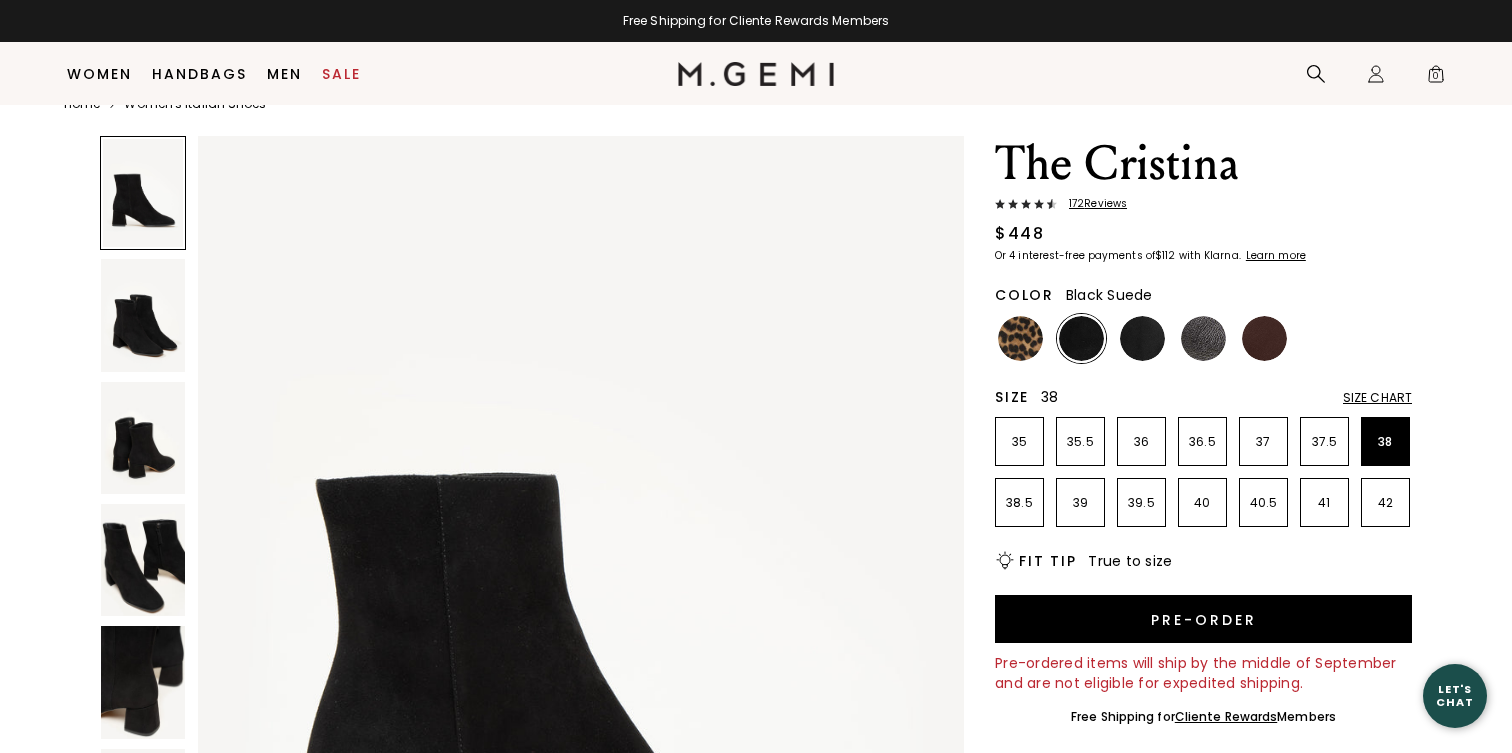 scroll, scrollTop: 0, scrollLeft: 0, axis: both 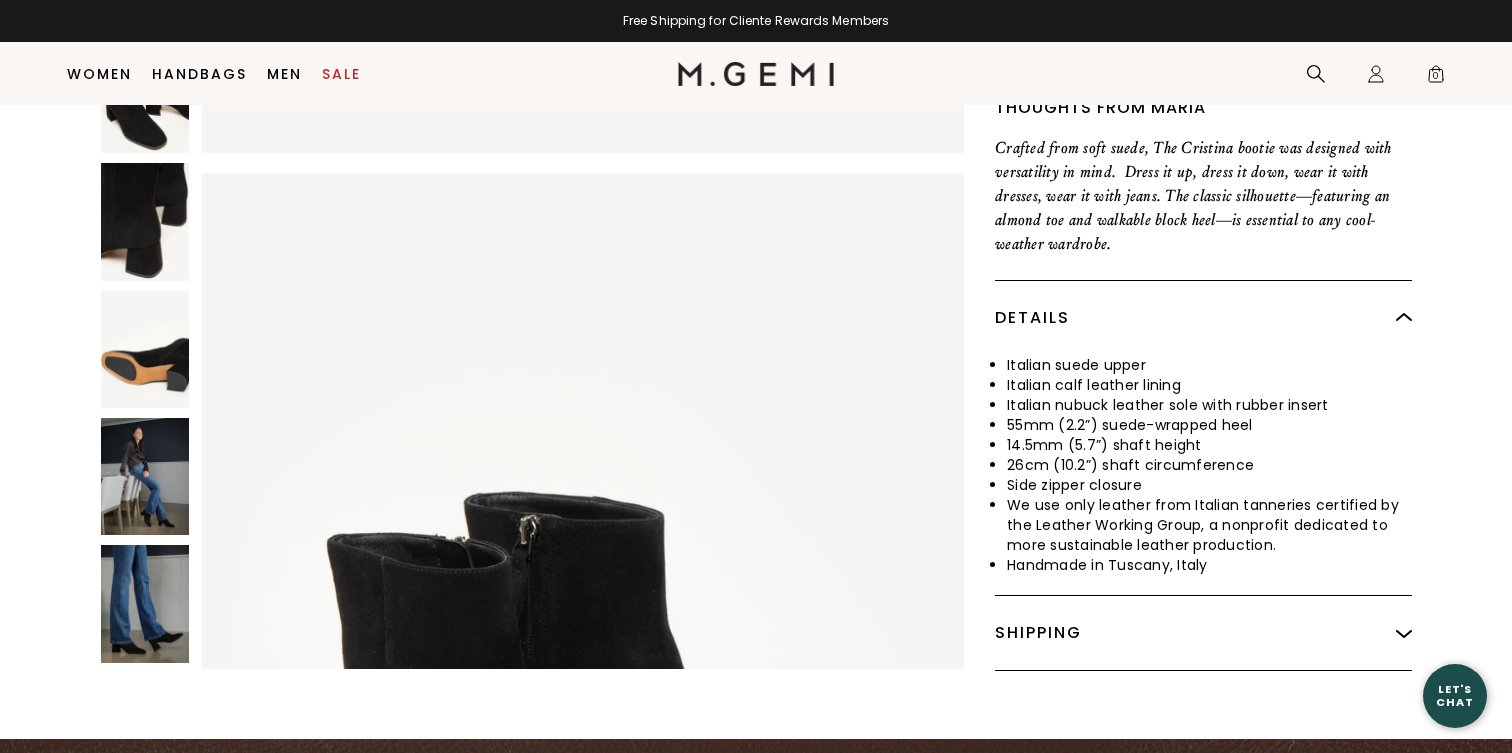 click at bounding box center [145, 348] 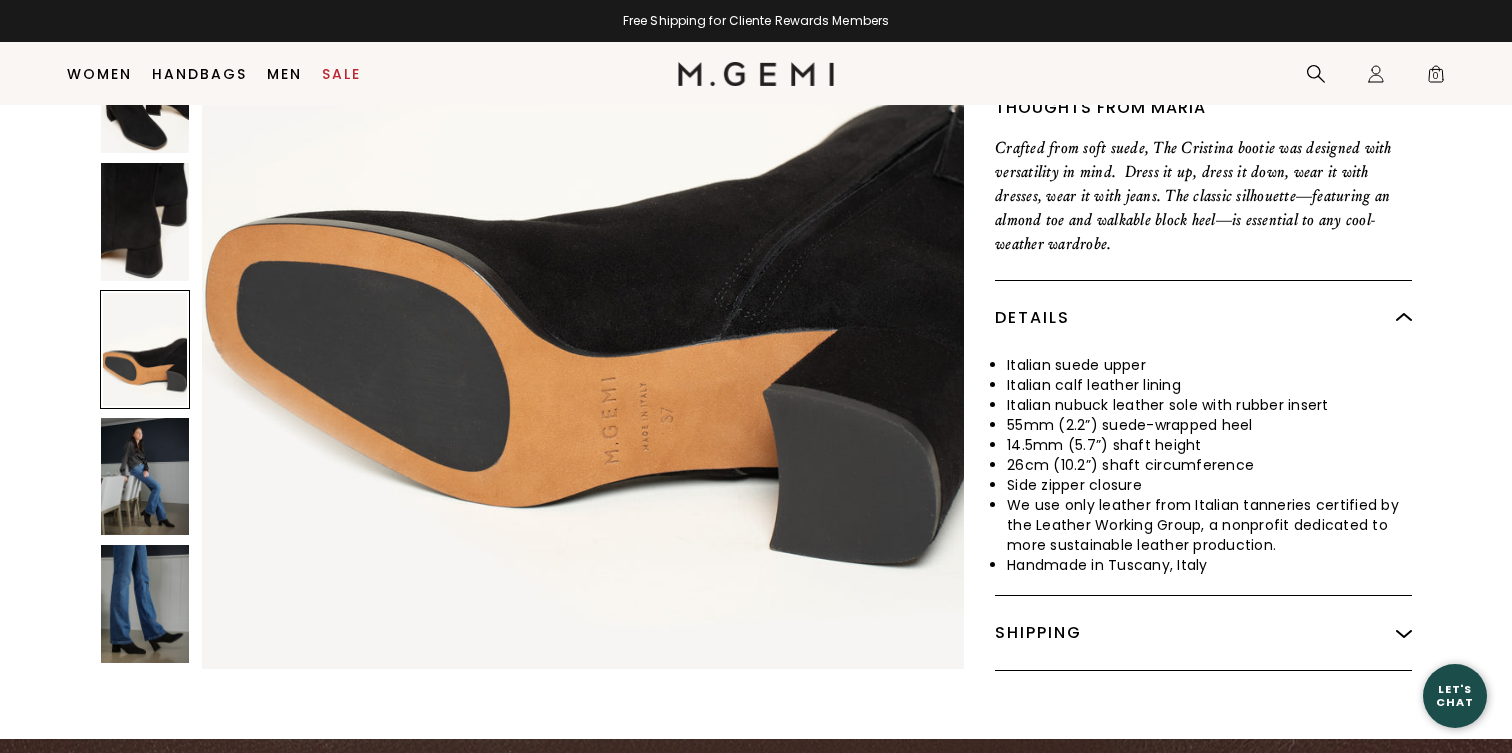 scroll, scrollTop: 5180, scrollLeft: 0, axis: vertical 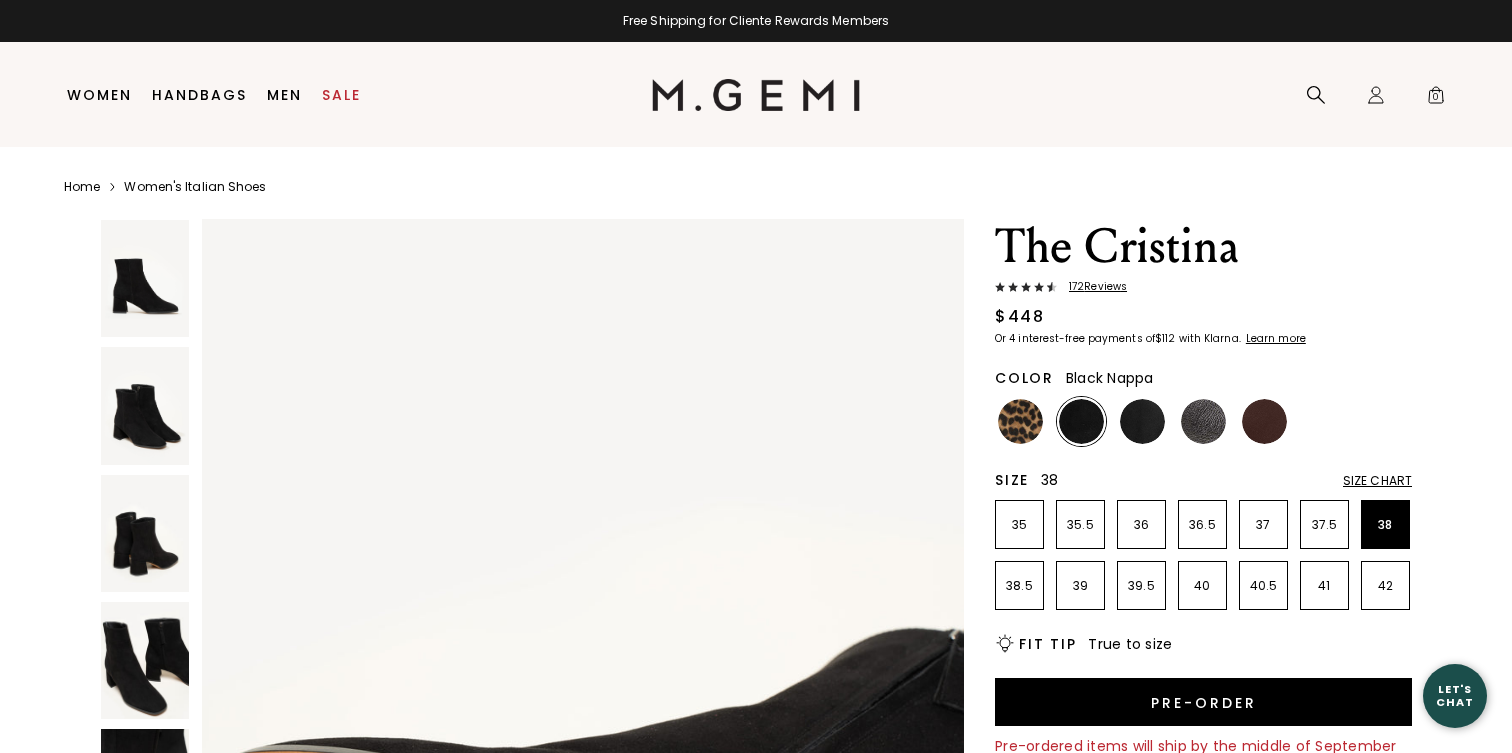 click at bounding box center (1142, 421) 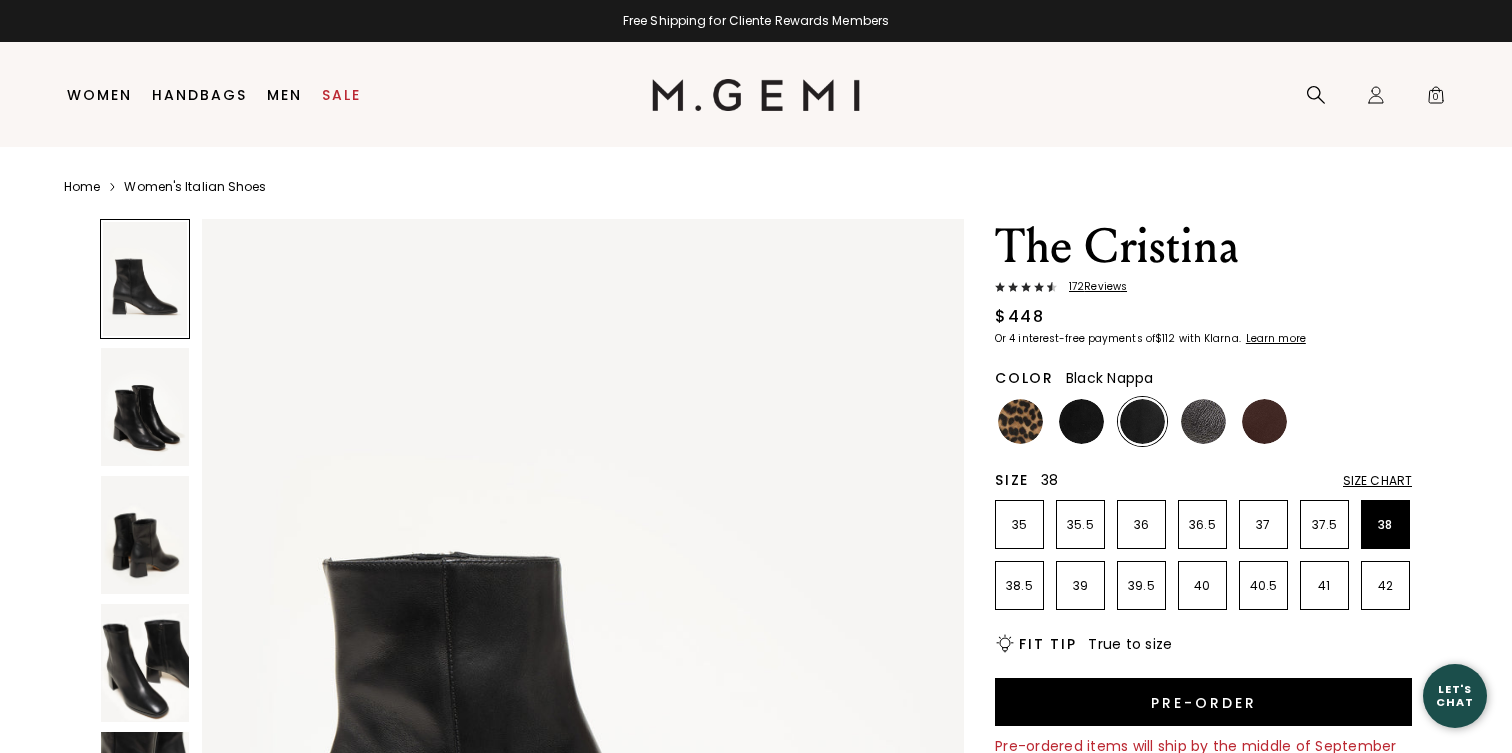 scroll, scrollTop: 0, scrollLeft: 0, axis: both 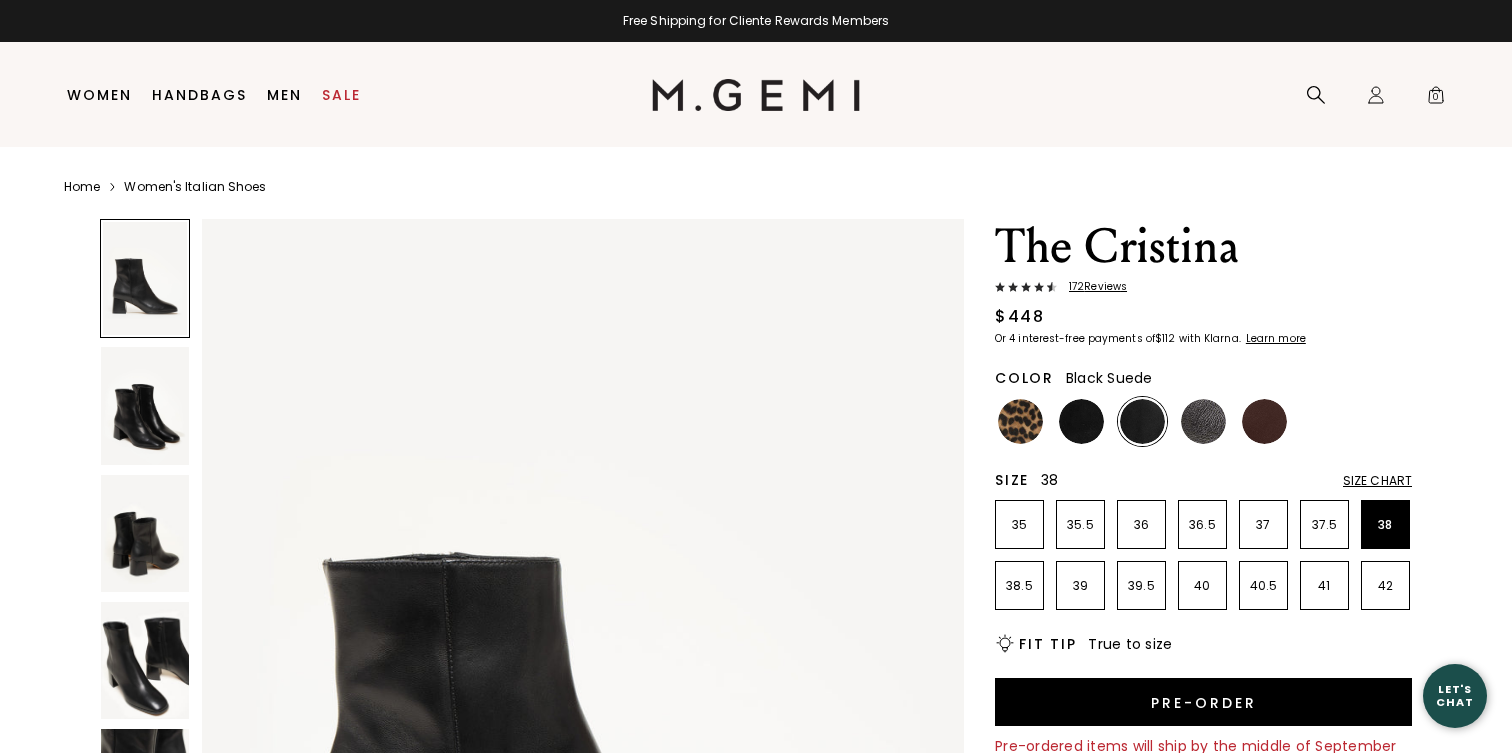 click at bounding box center [1081, 421] 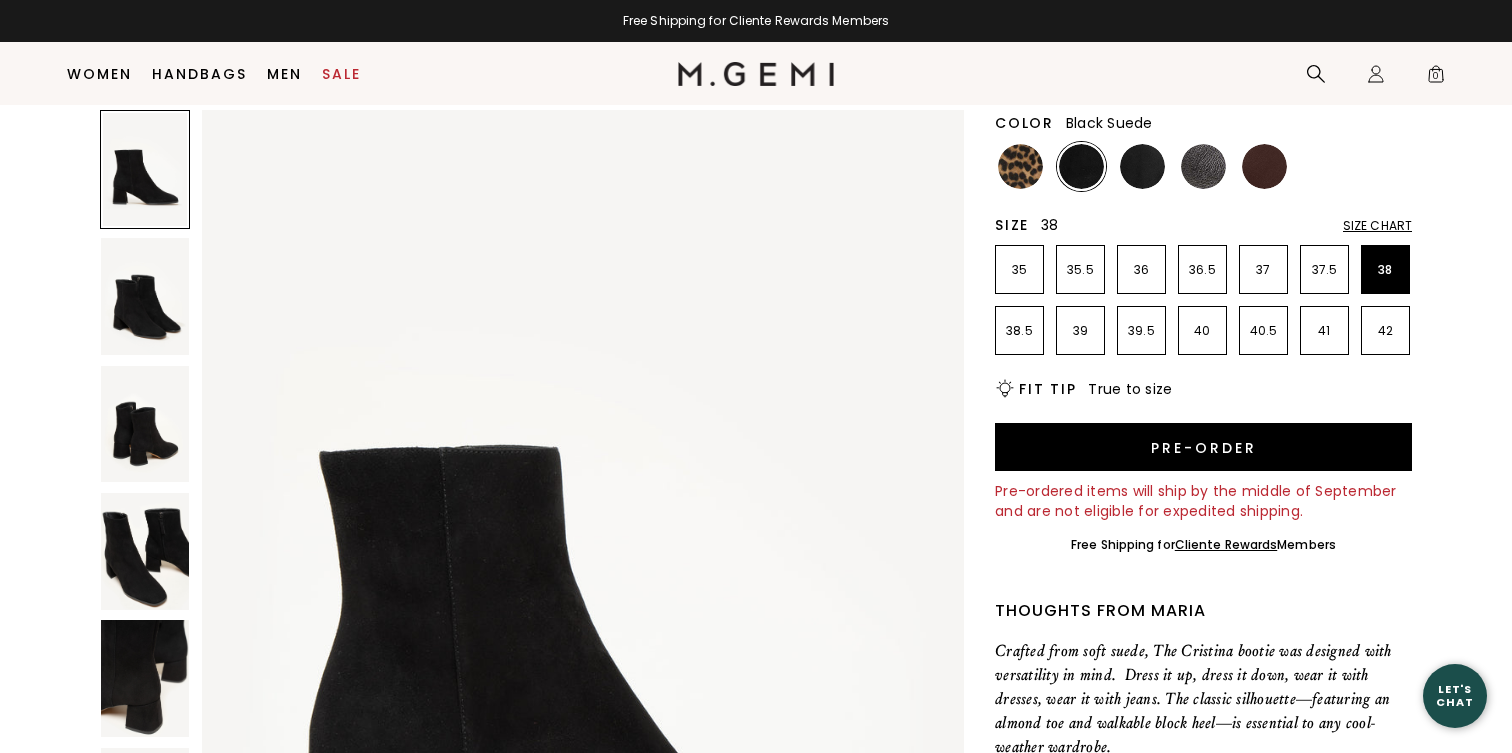 scroll, scrollTop: 212, scrollLeft: 0, axis: vertical 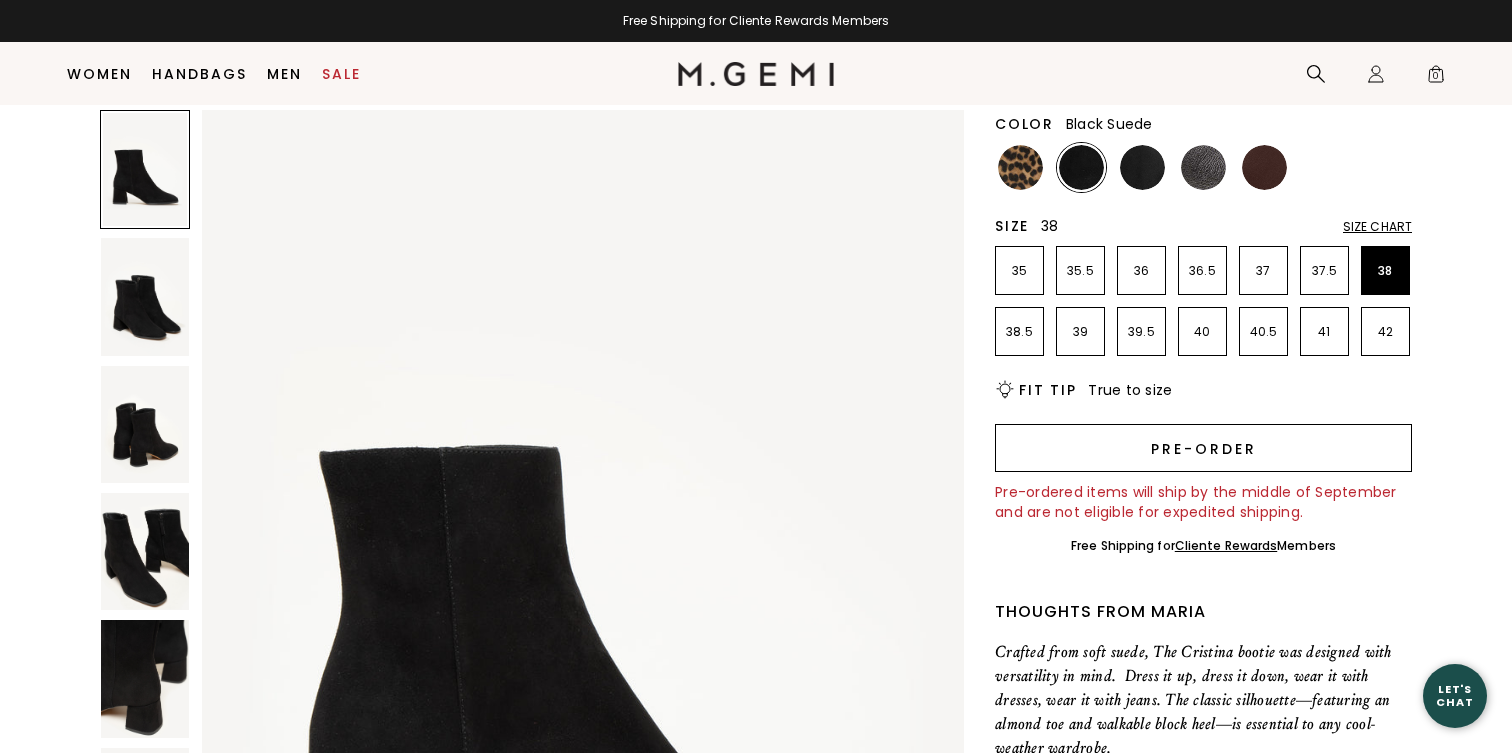 click on "Pre-order" at bounding box center [1203, 448] 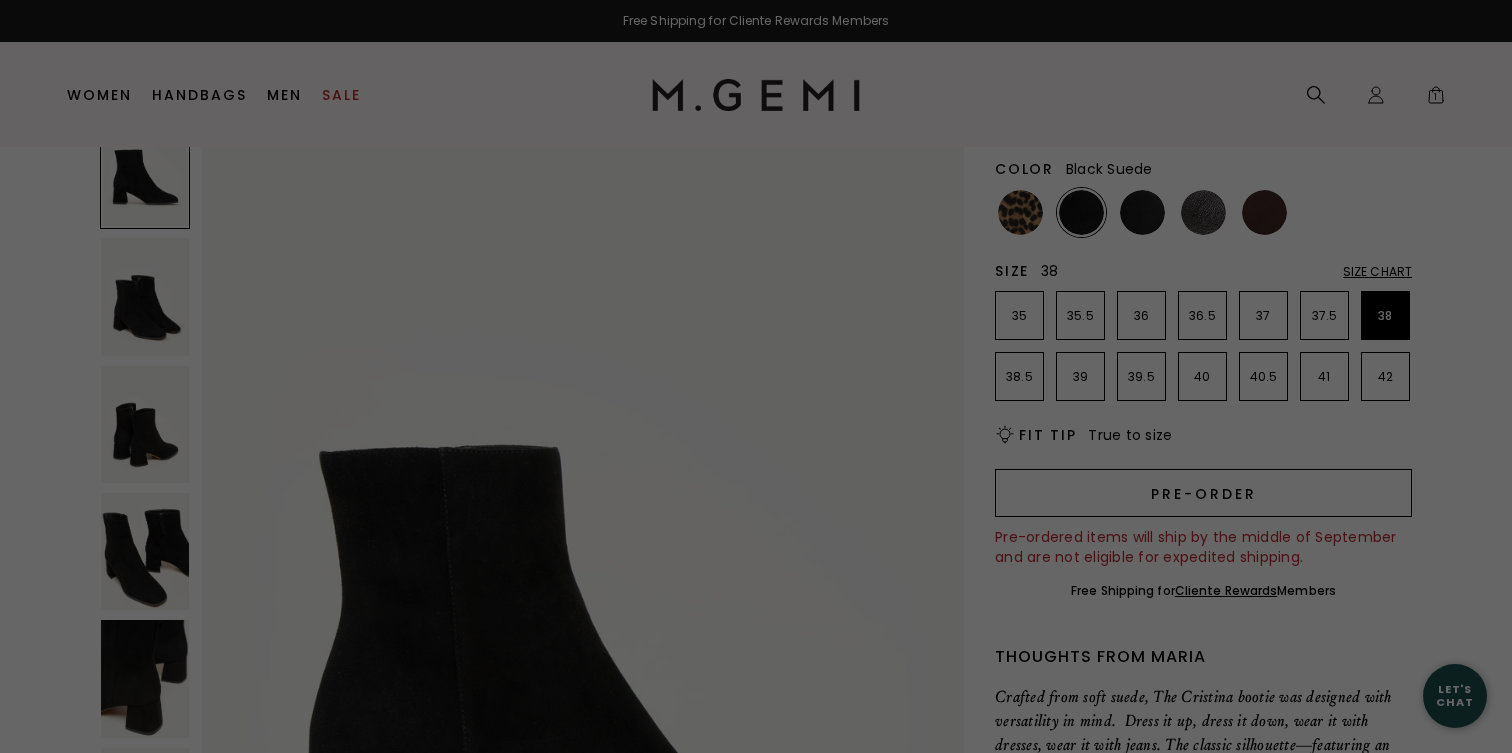 scroll, scrollTop: 0, scrollLeft: 0, axis: both 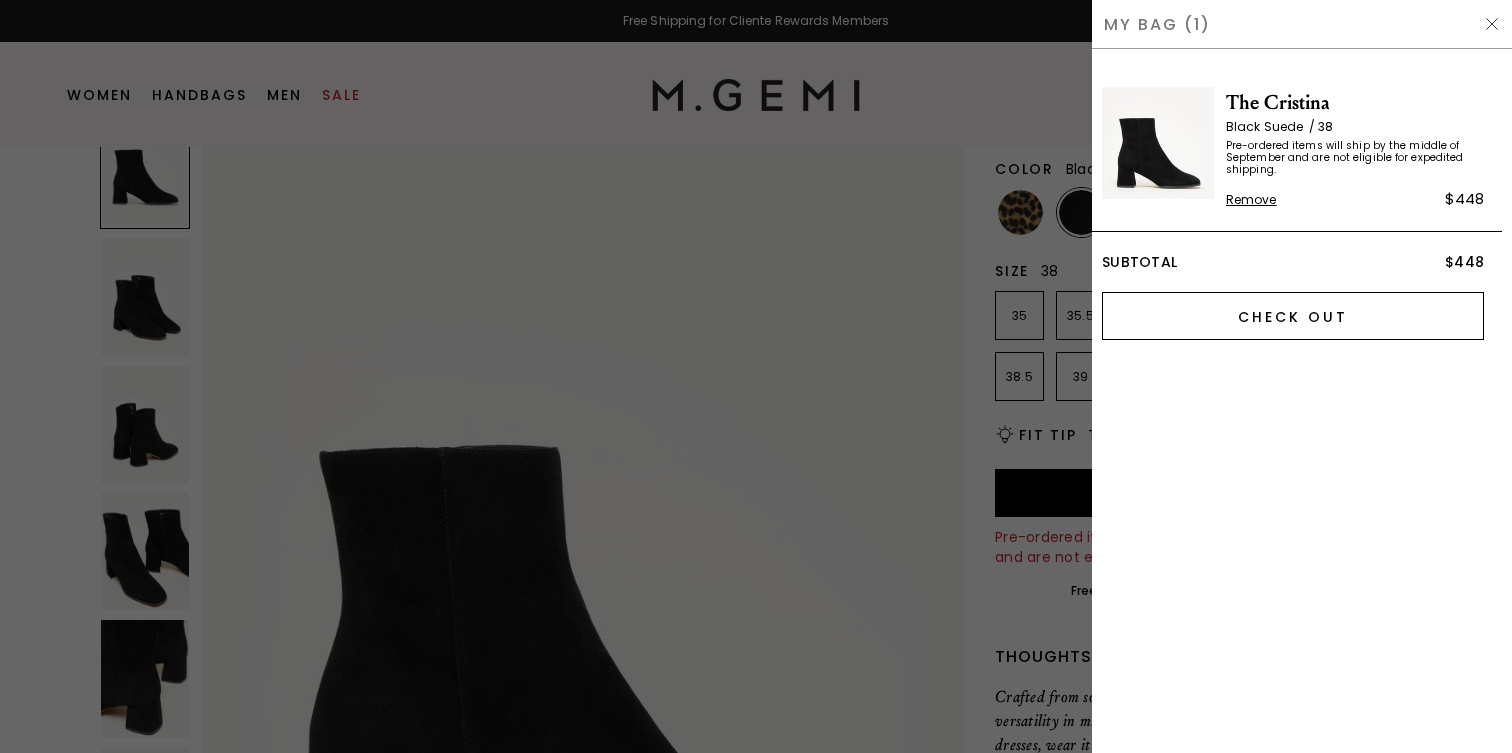 click on "Check Out" at bounding box center (1293, 316) 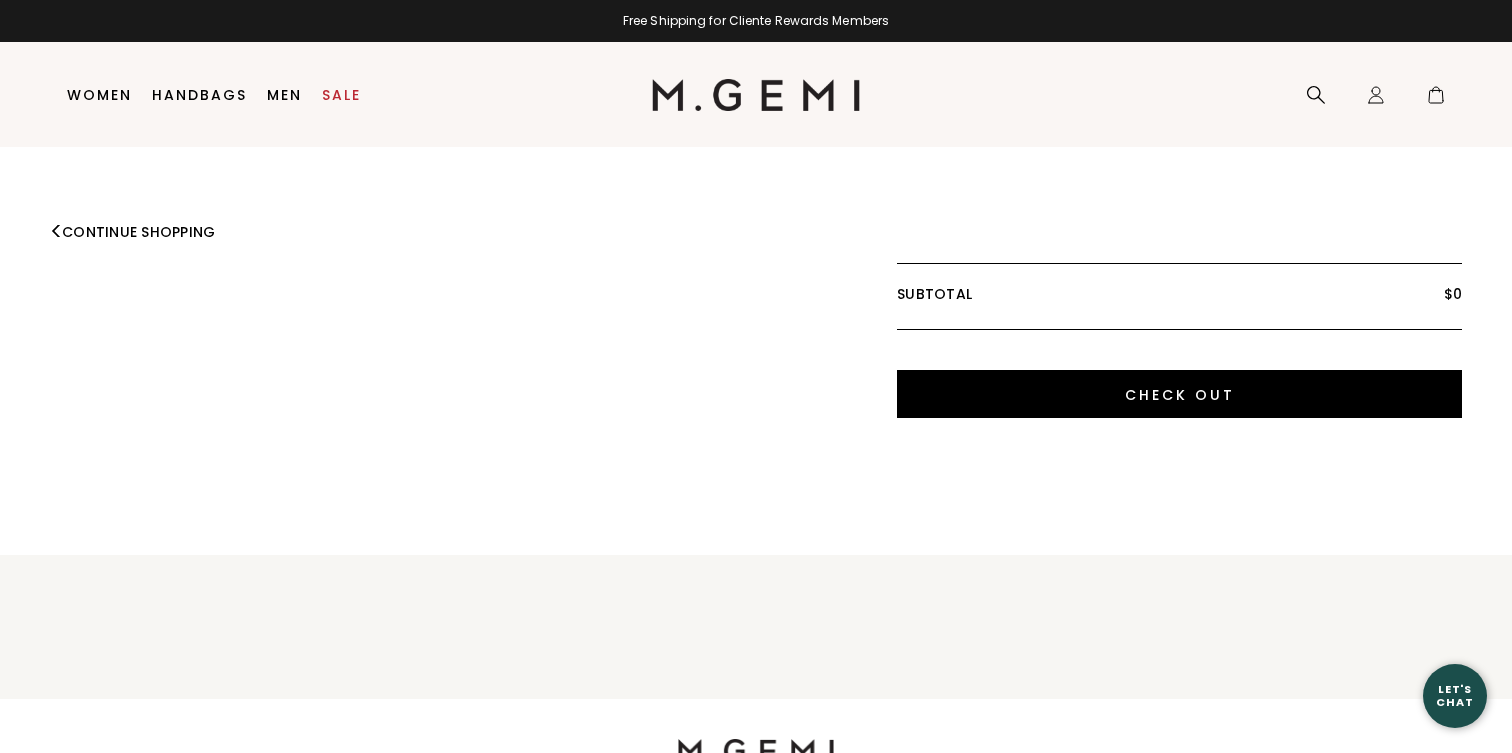 scroll, scrollTop: 0, scrollLeft: 0, axis: both 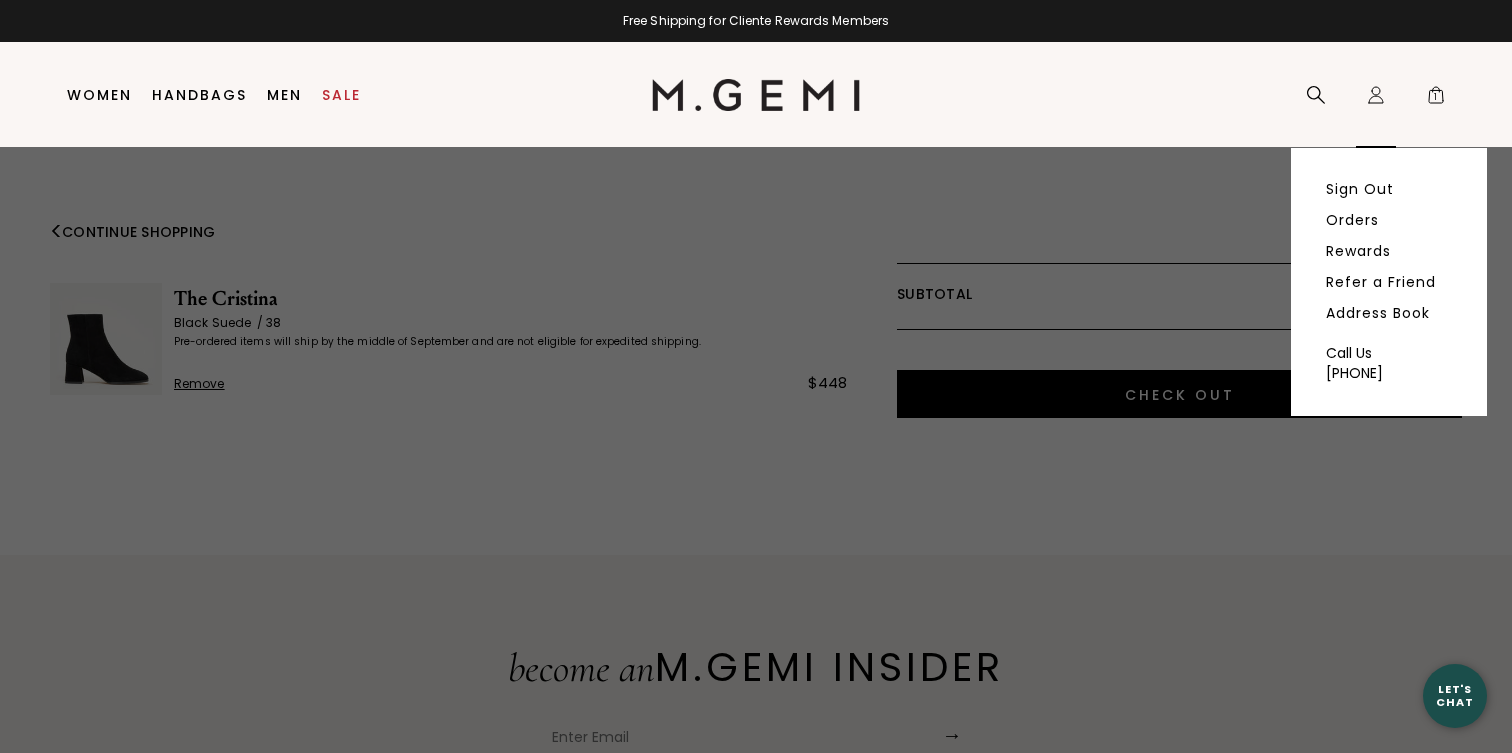click on "Icons/20x20/profile@2x" 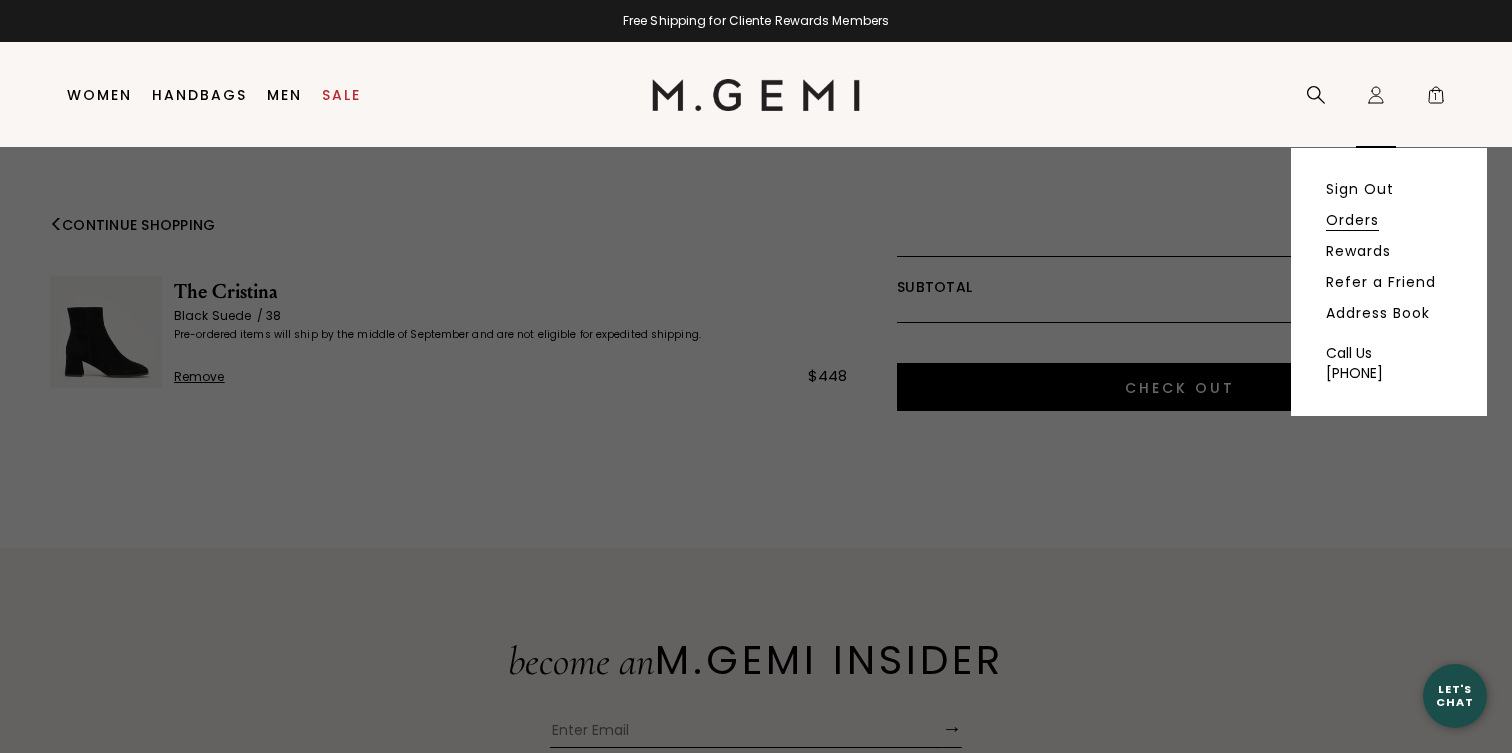 scroll, scrollTop: 0, scrollLeft: 0, axis: both 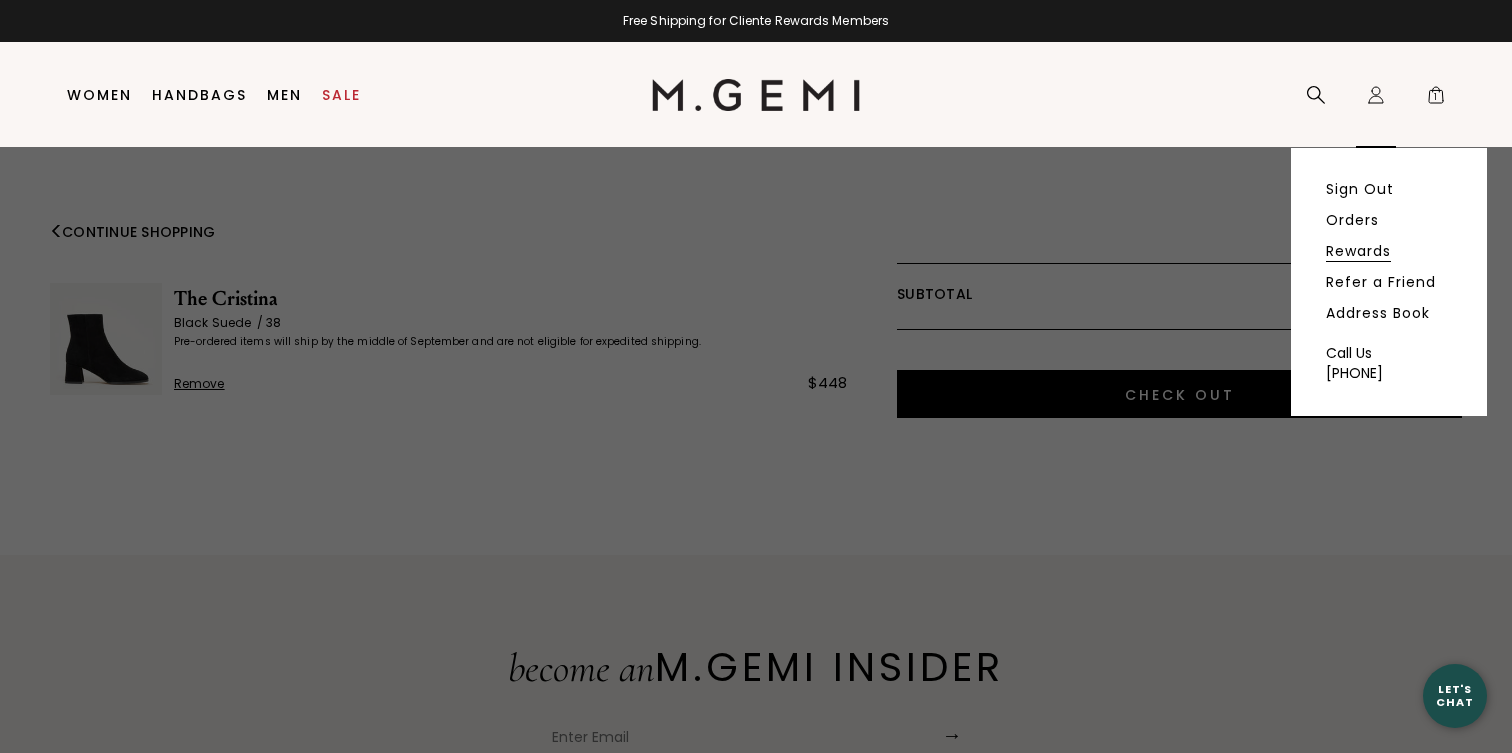 click on "Rewards" at bounding box center [1358, 251] 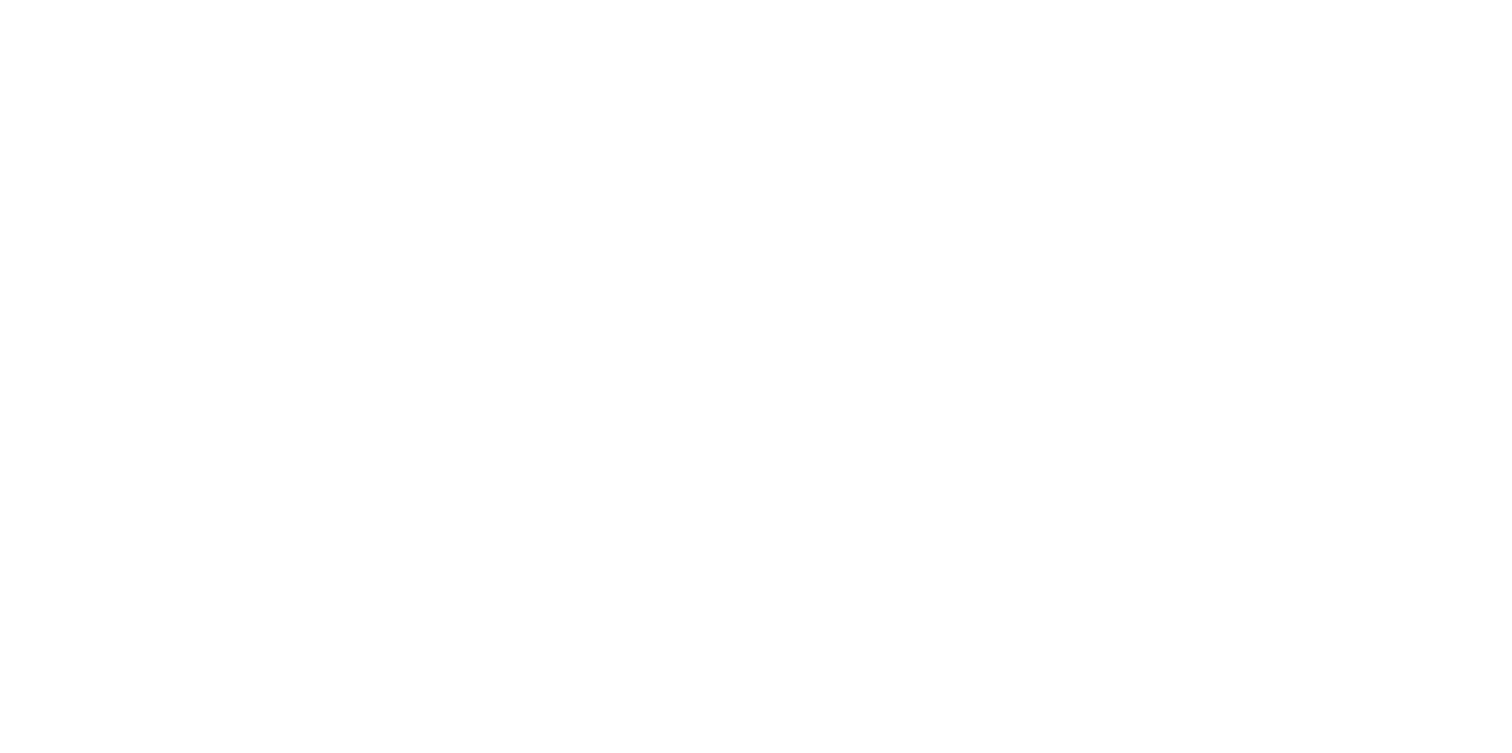 scroll, scrollTop: 0, scrollLeft: 0, axis: both 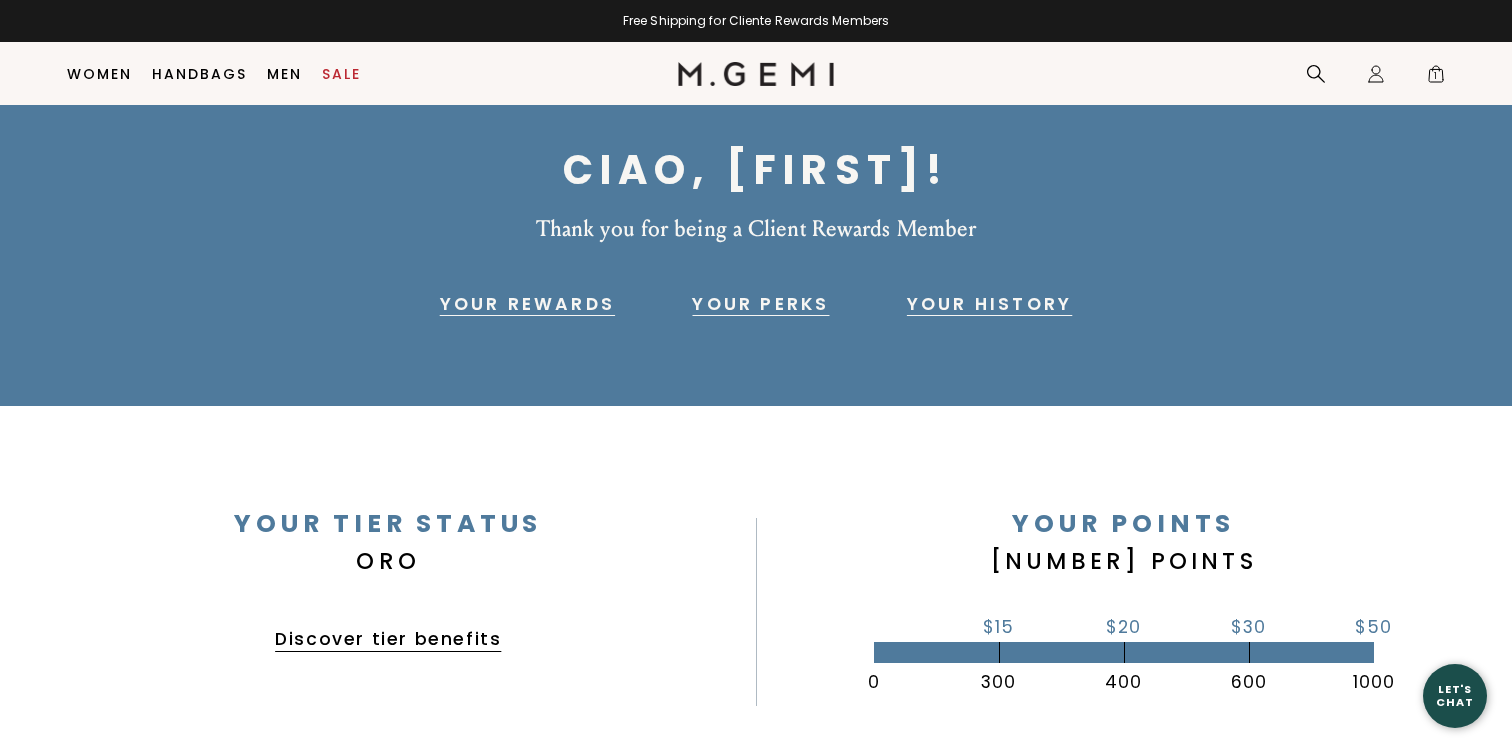 click on "Your History" at bounding box center [989, 304] 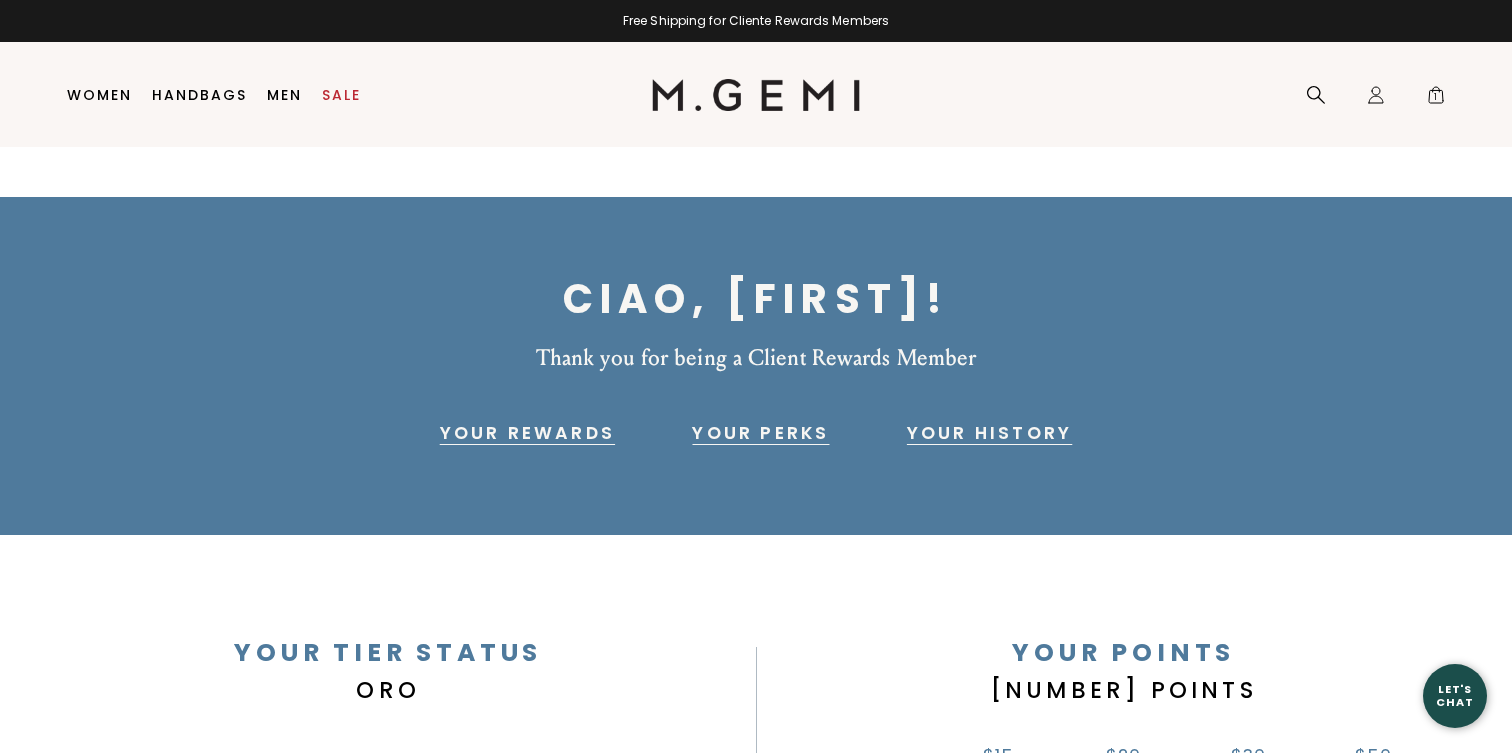 scroll, scrollTop: 36, scrollLeft: 0, axis: vertical 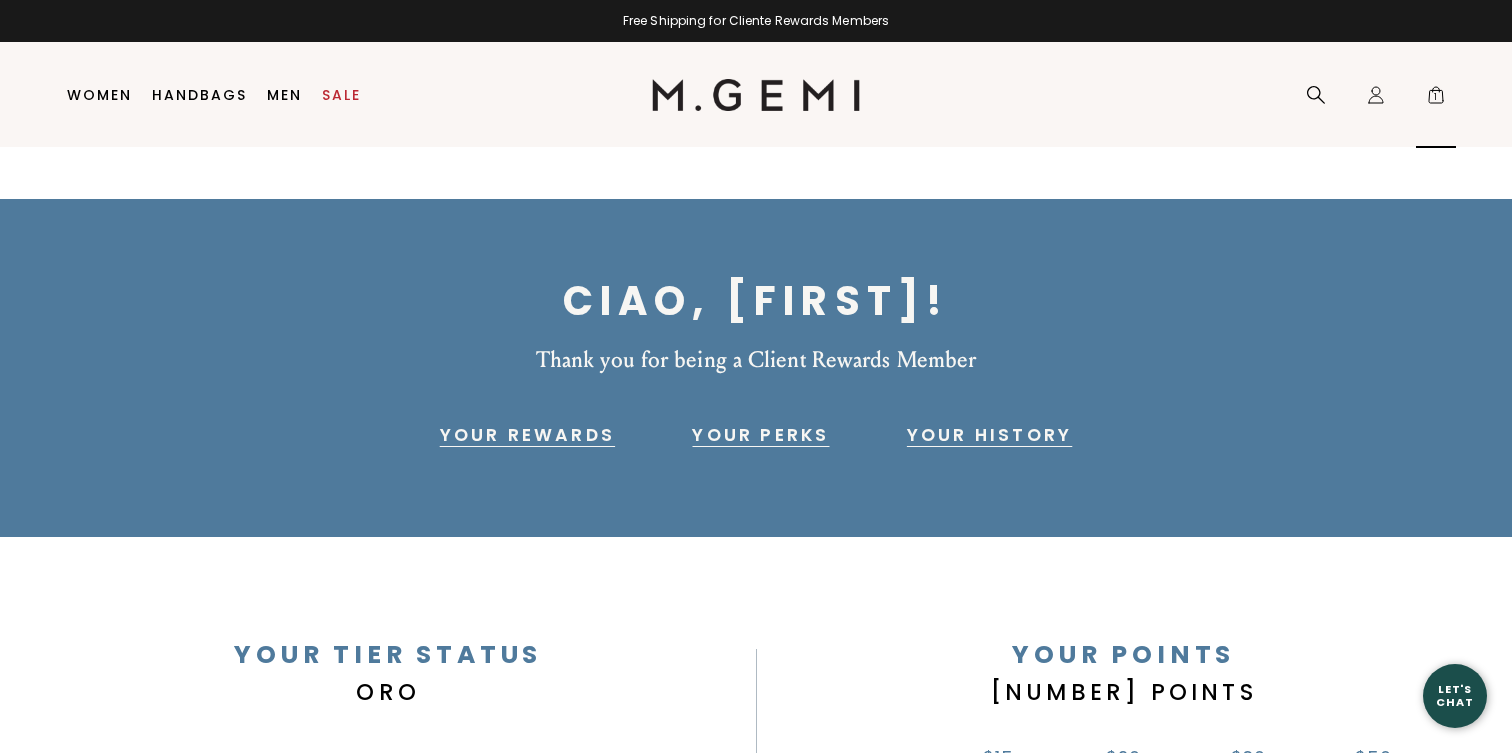 click on "1" at bounding box center [1436, 99] 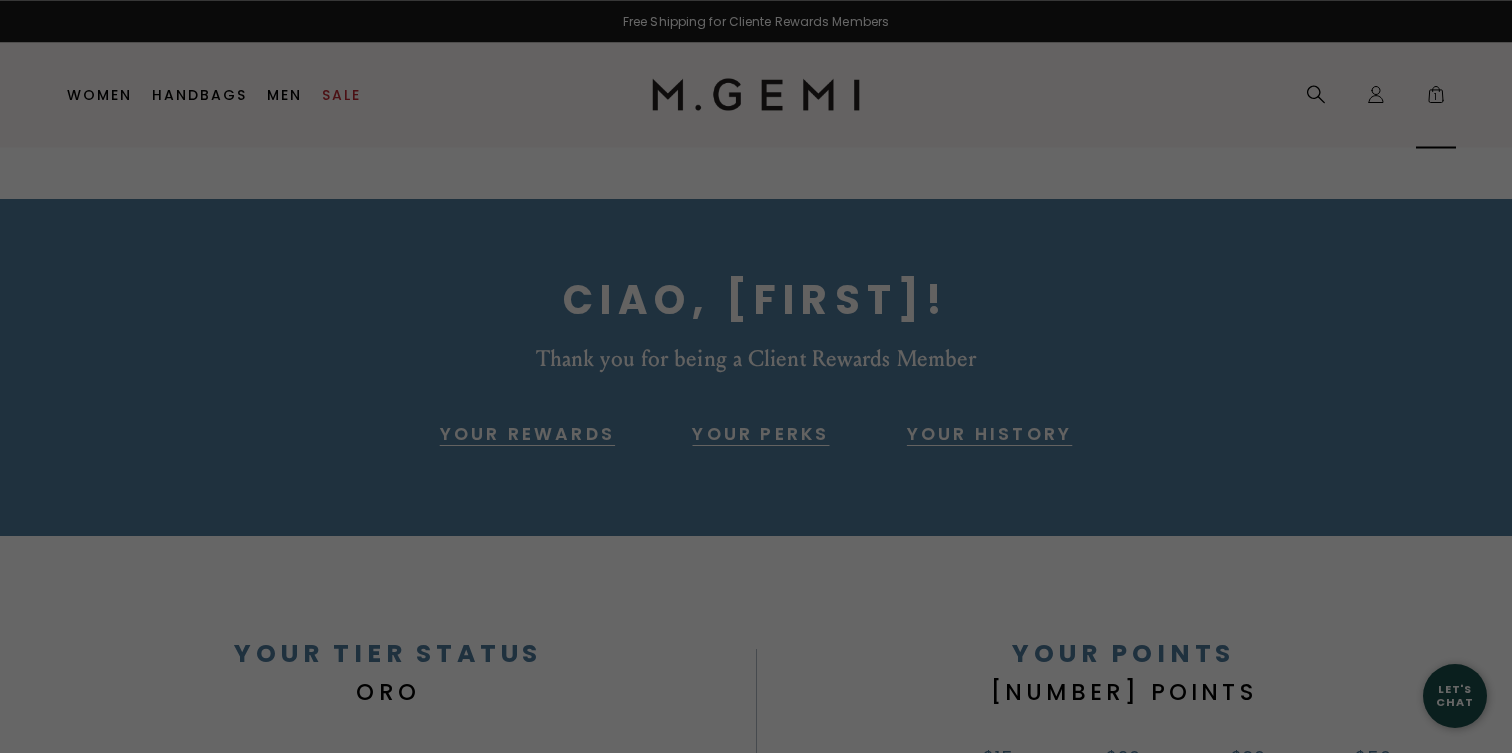 scroll, scrollTop: 0, scrollLeft: 0, axis: both 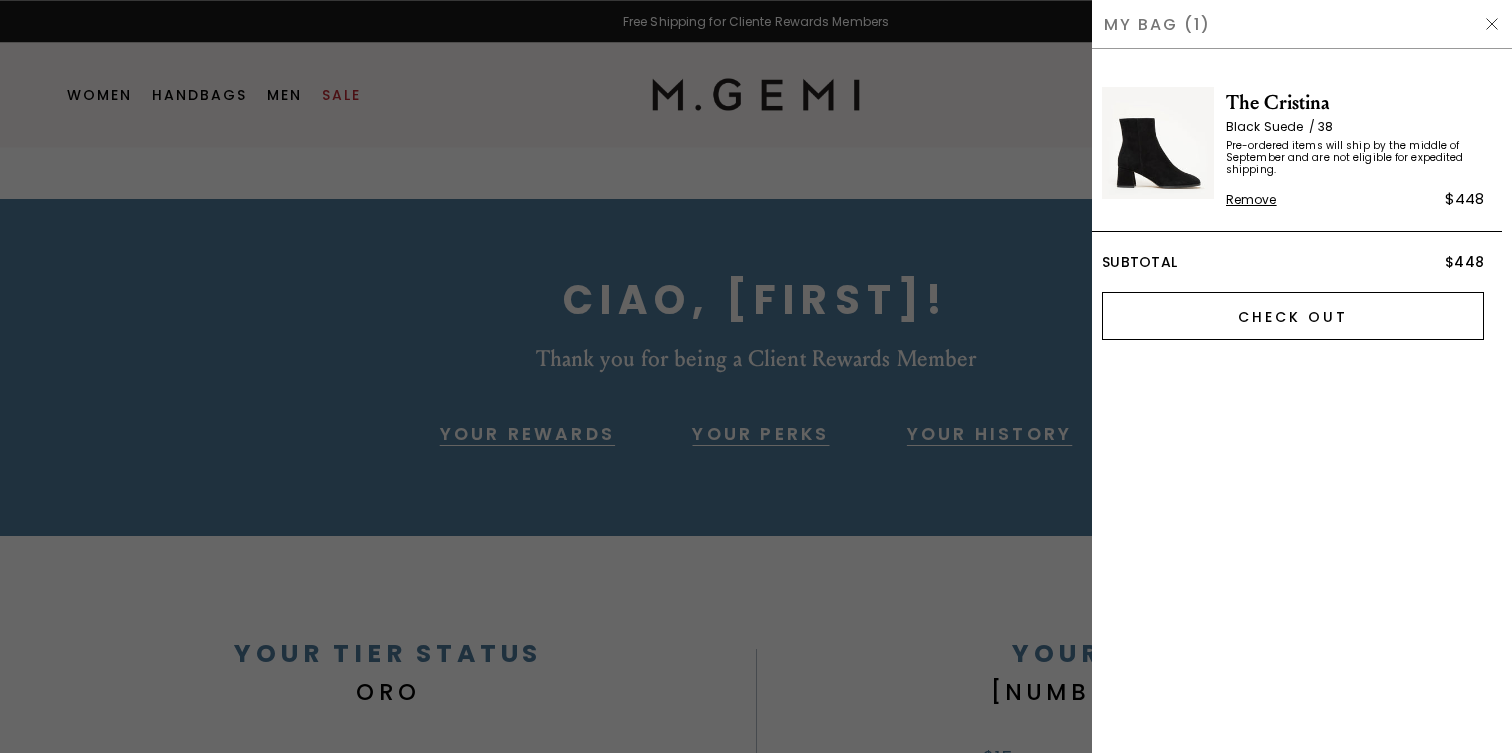 click on "Check Out" at bounding box center [1293, 316] 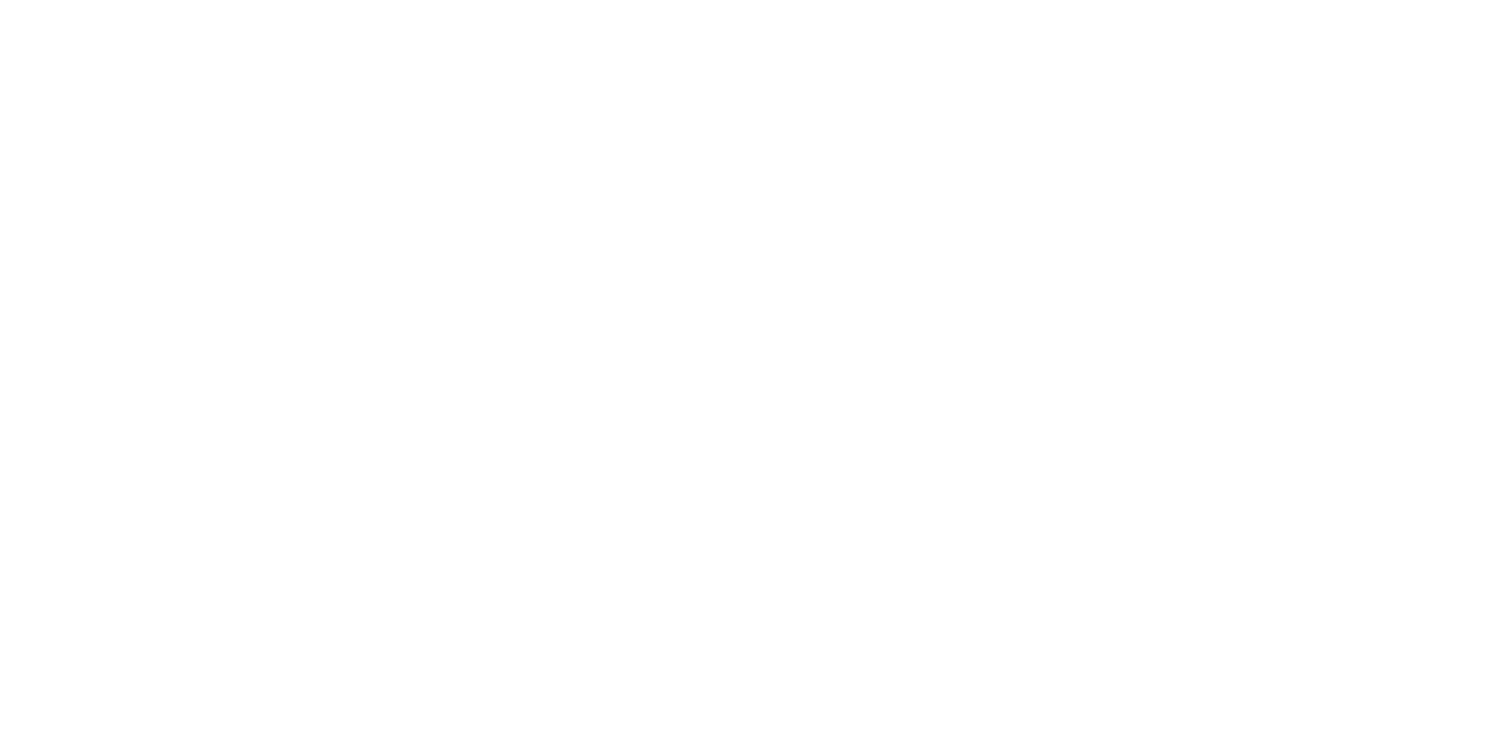 scroll, scrollTop: 0, scrollLeft: 0, axis: both 